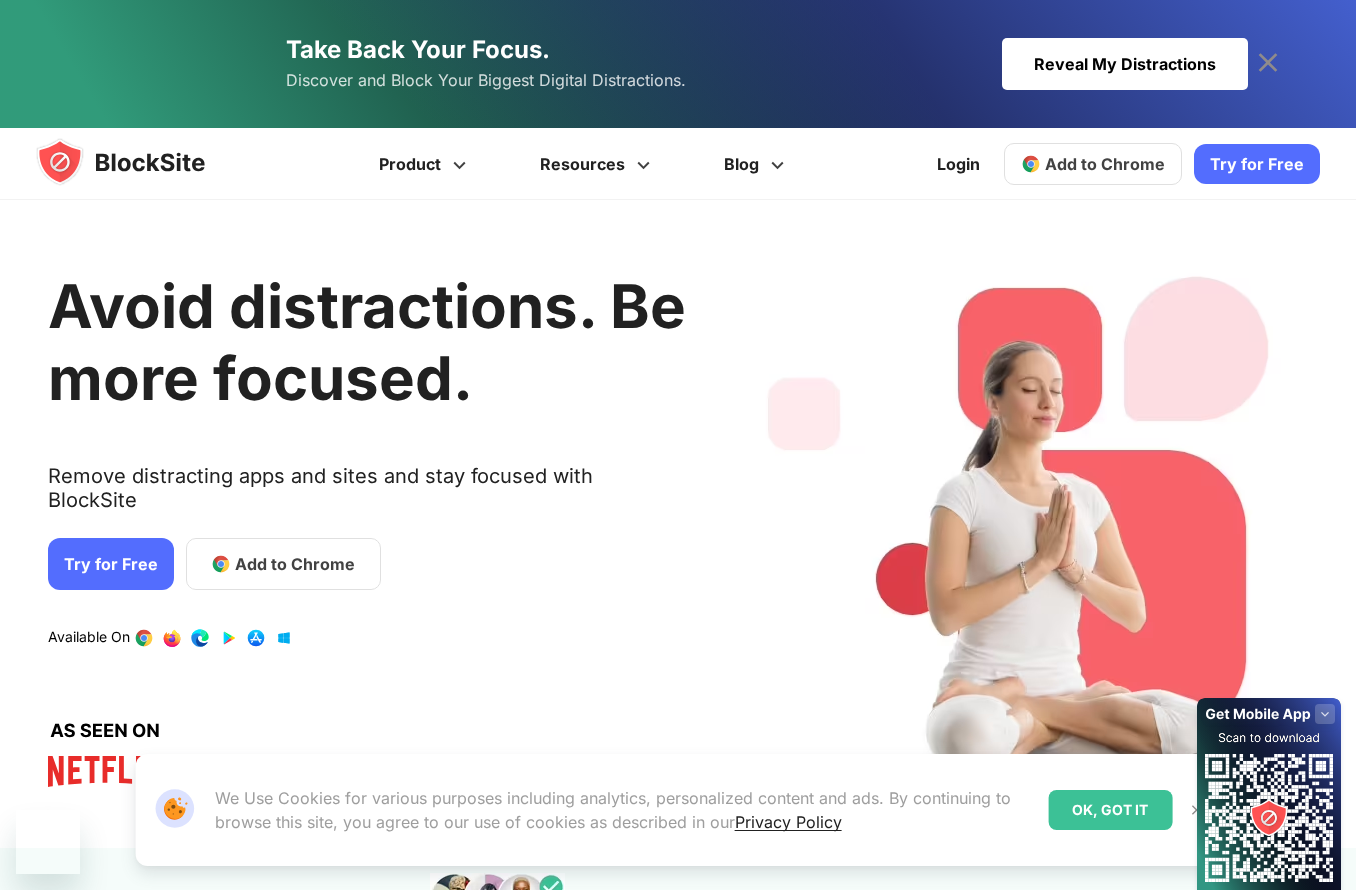 scroll, scrollTop: 0, scrollLeft: 0, axis: both 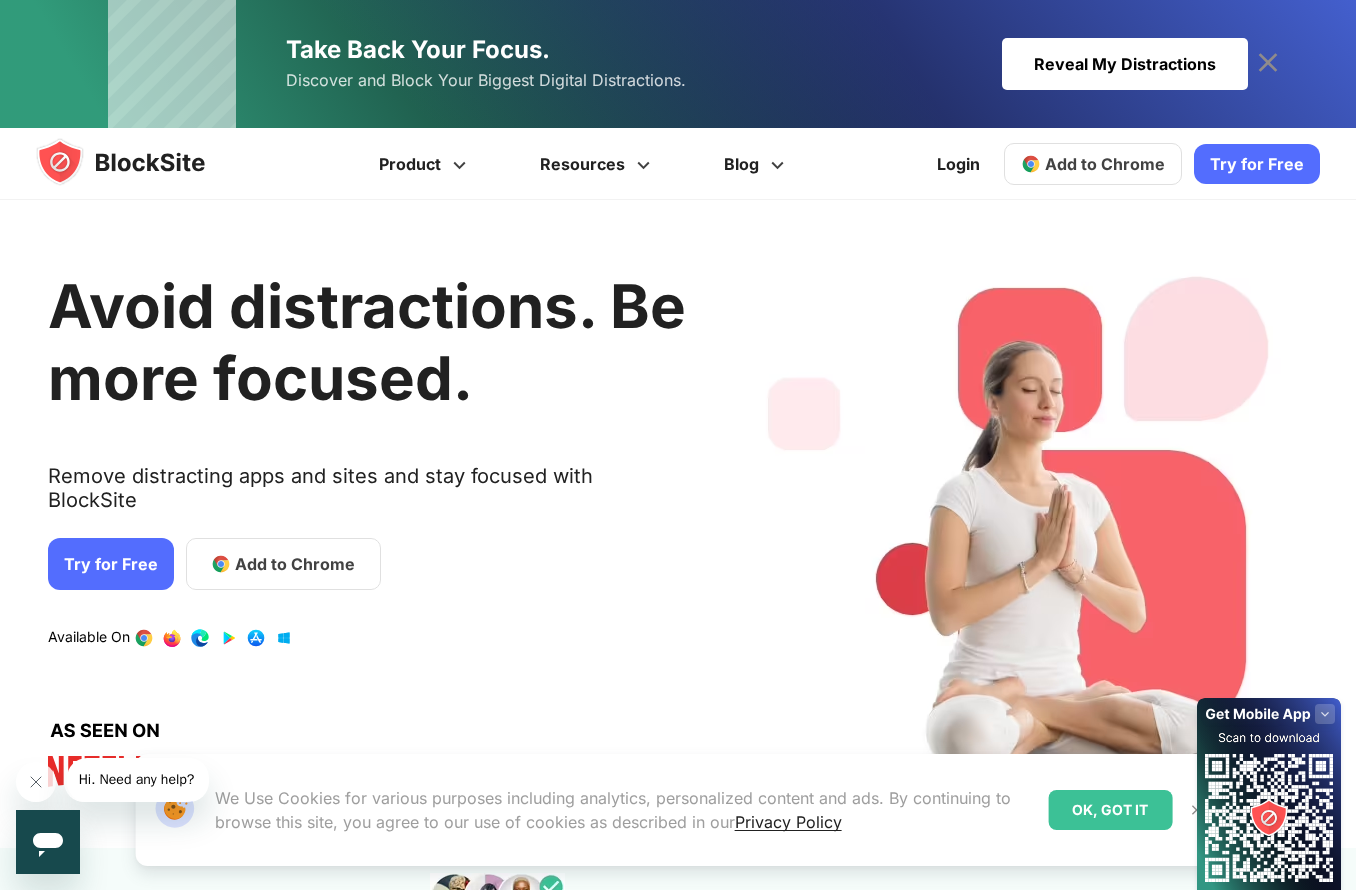 click on "Add to Chrome" at bounding box center (1105, 164) 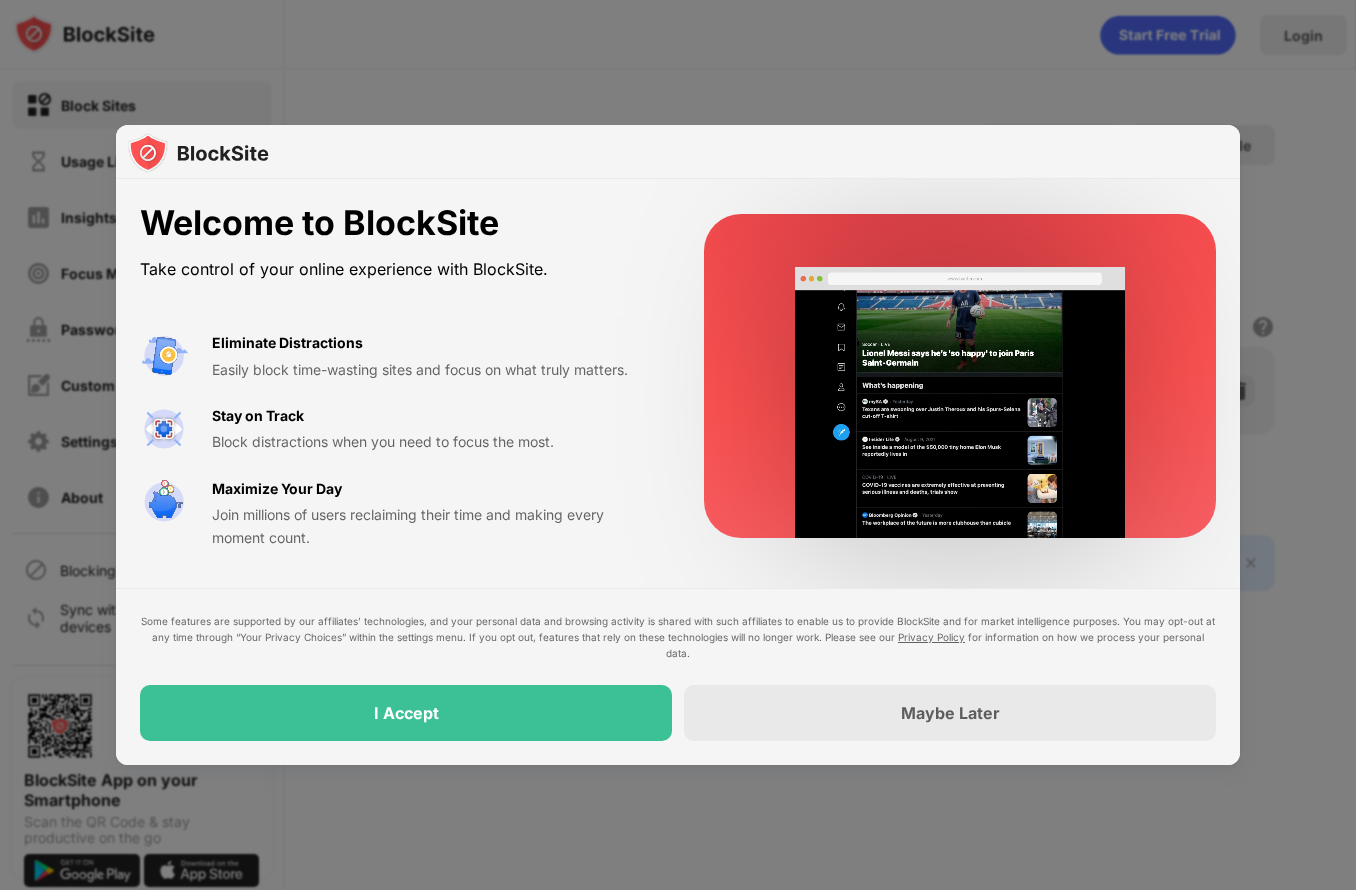 scroll, scrollTop: 0, scrollLeft: 0, axis: both 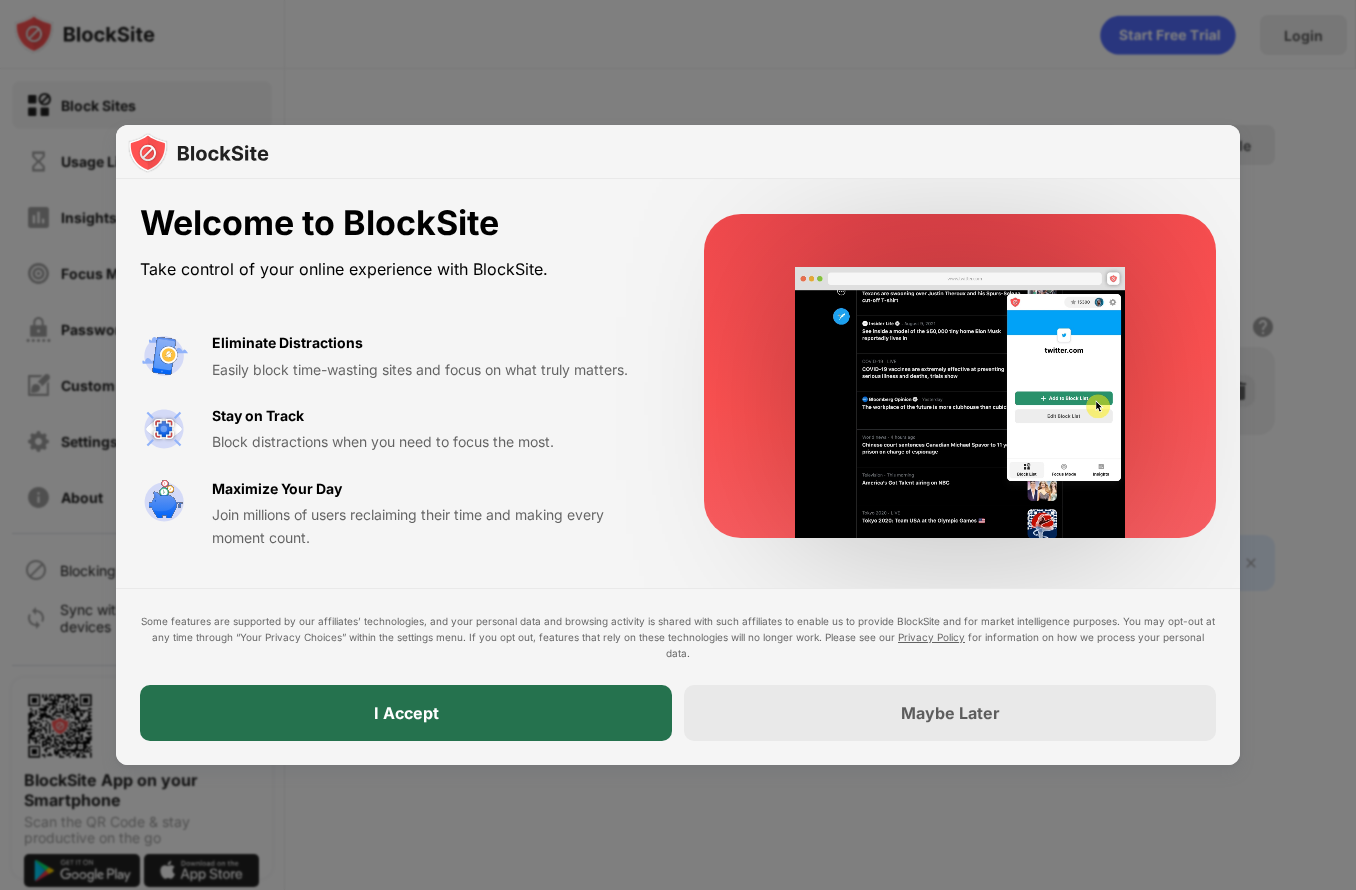 click on "I Accept" at bounding box center [406, 713] 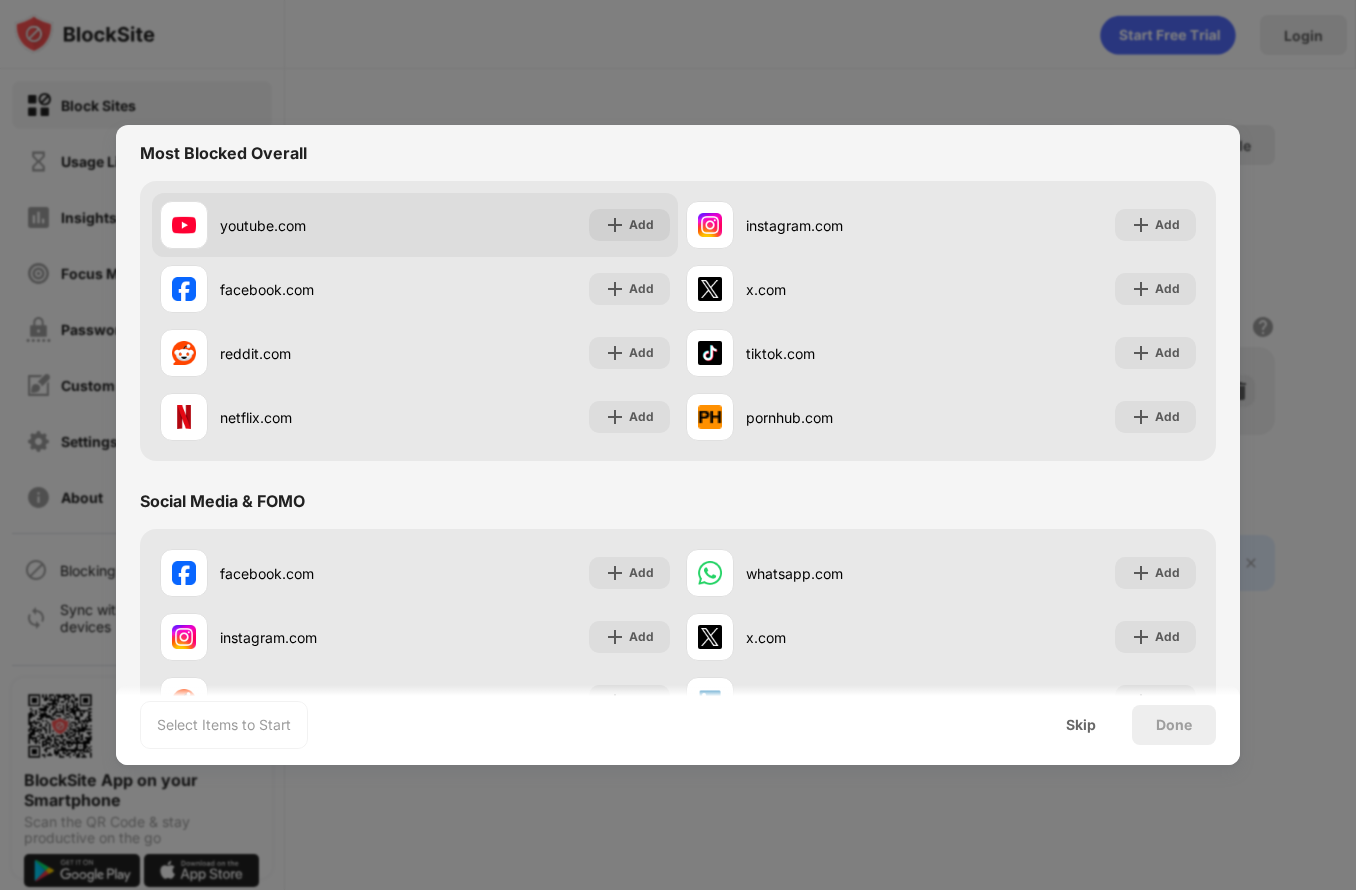 scroll, scrollTop: 0, scrollLeft: 0, axis: both 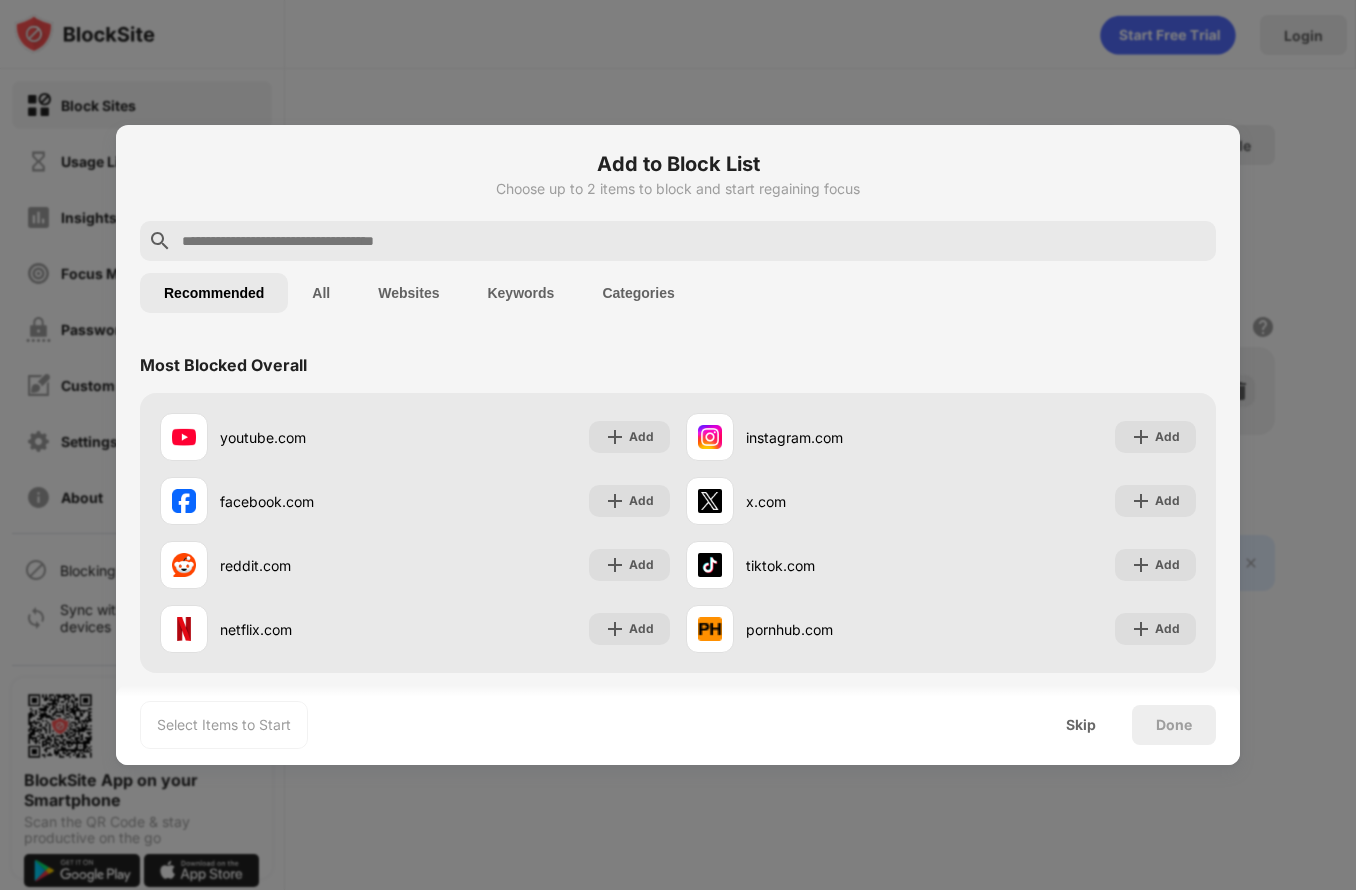 click at bounding box center (694, 241) 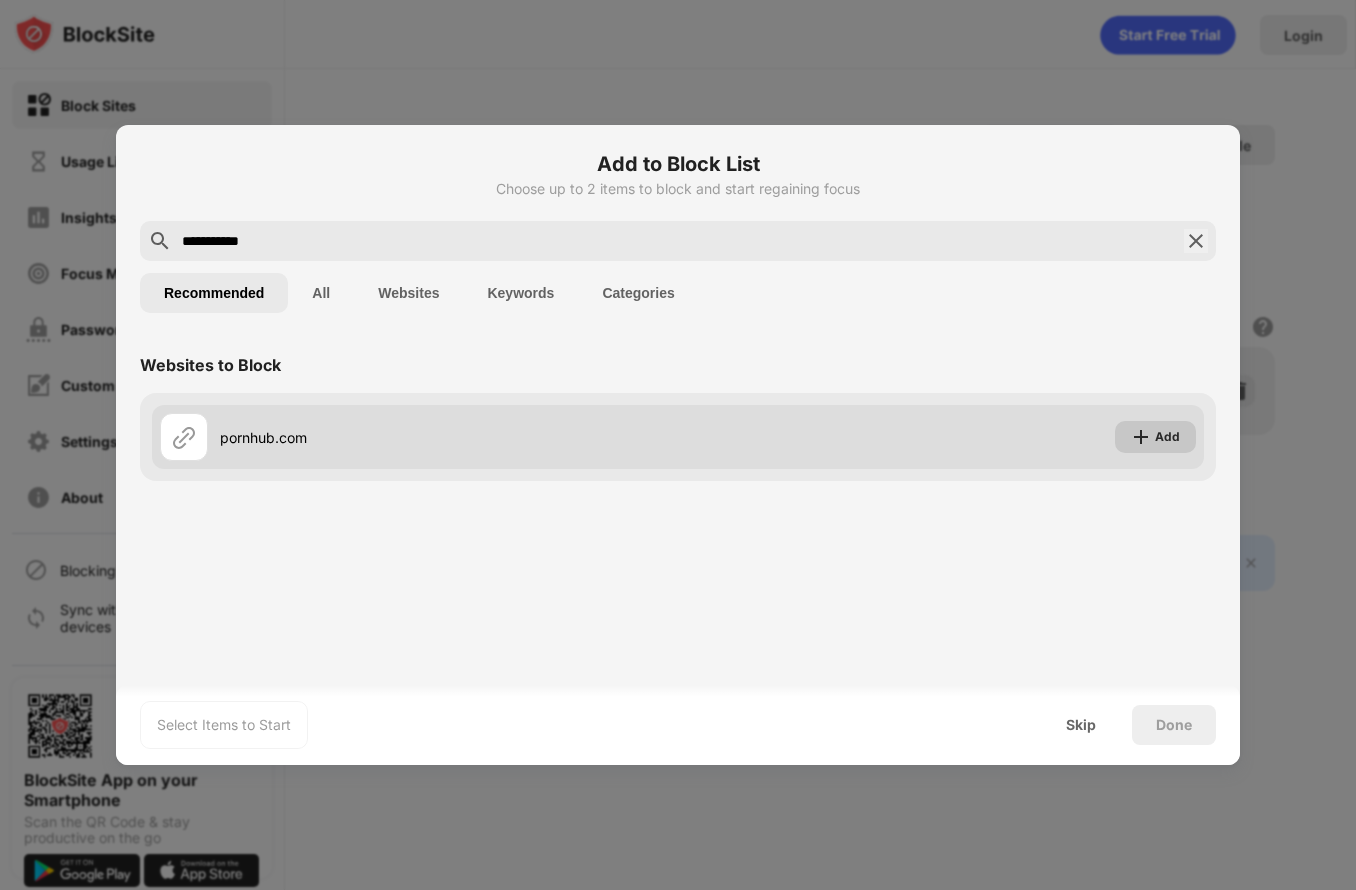 type on "**********" 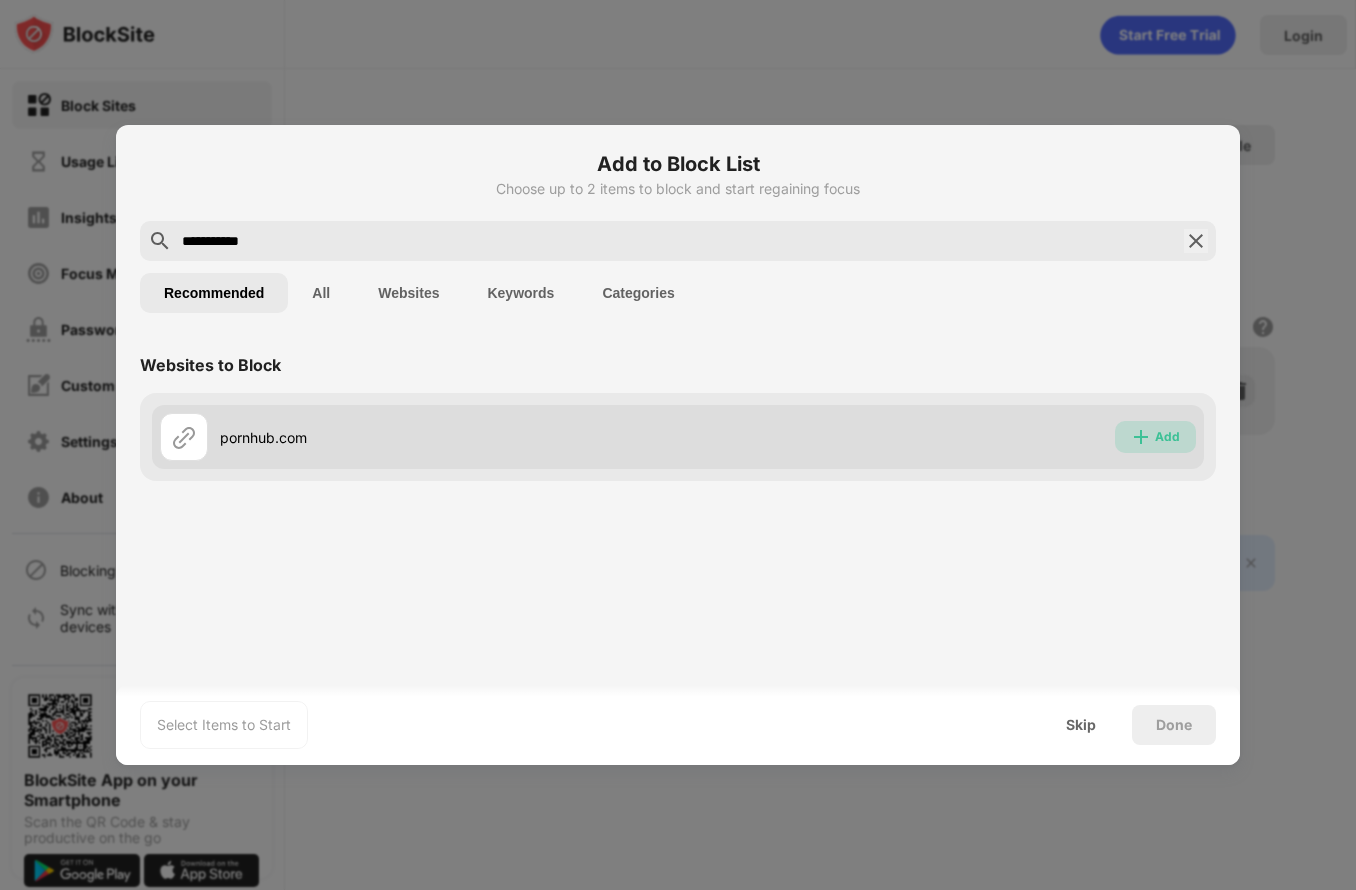 click at bounding box center [1141, 437] 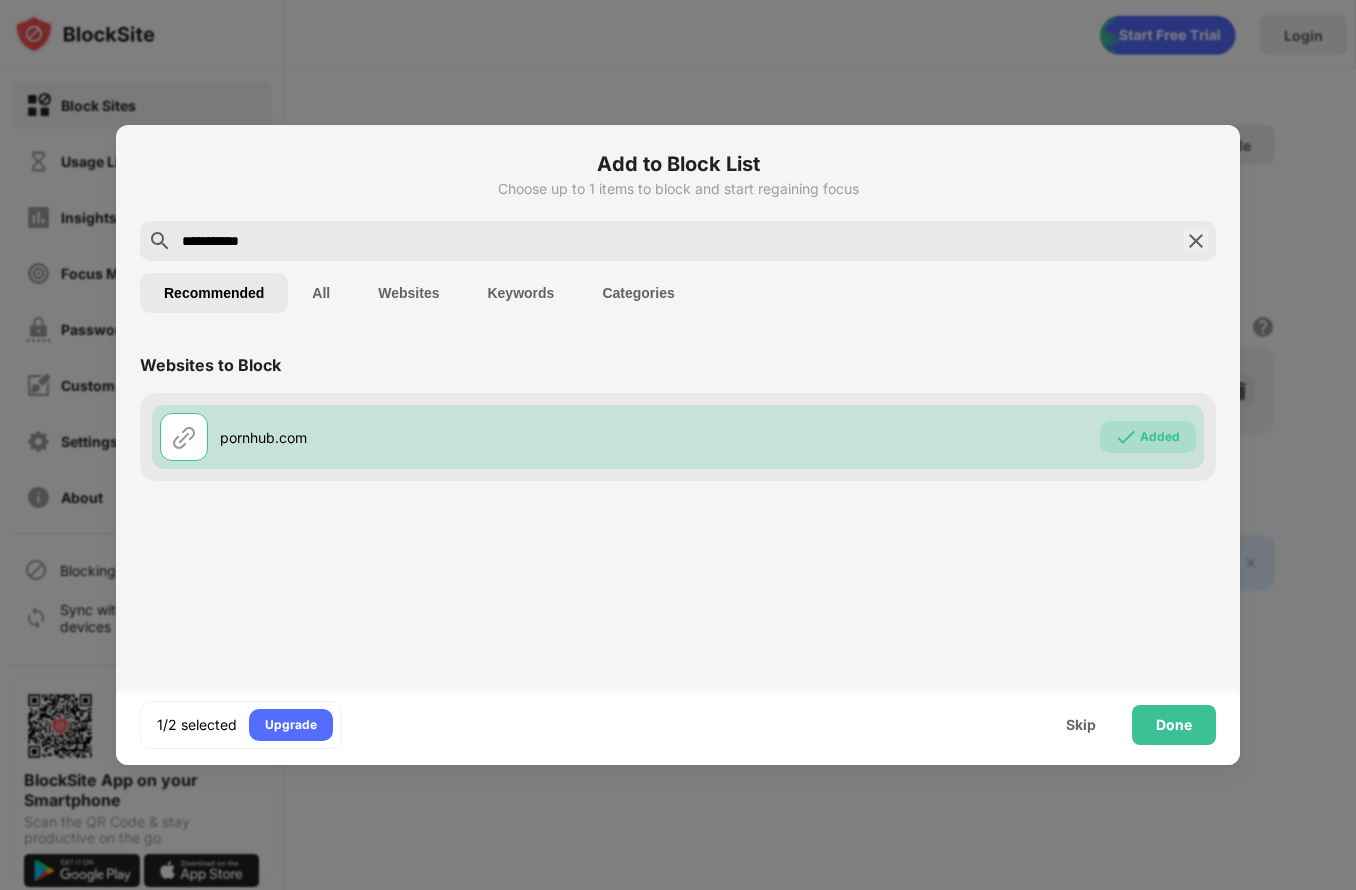 click on "**********" at bounding box center (678, 241) 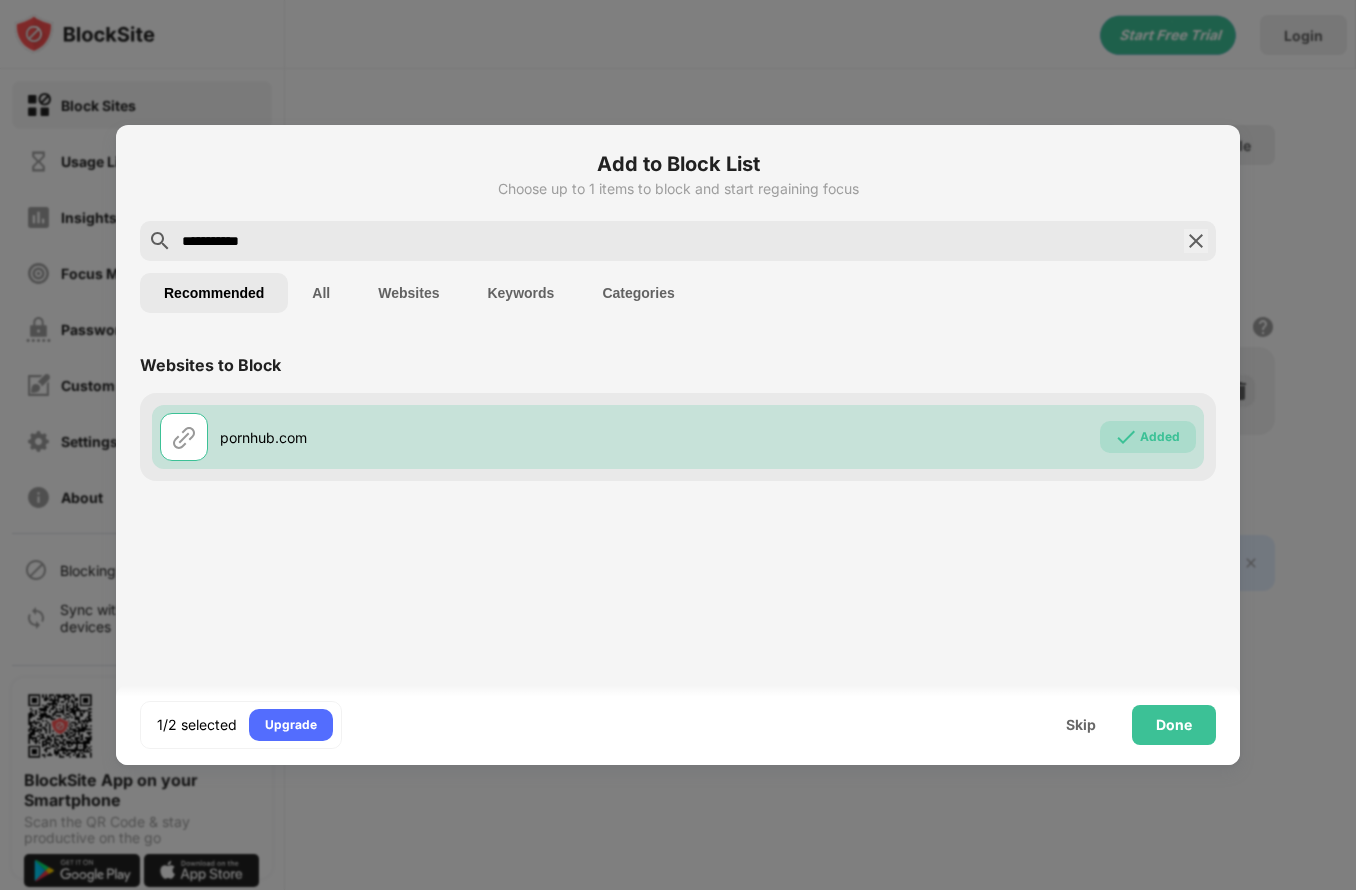 click on "**********" at bounding box center [678, 241] 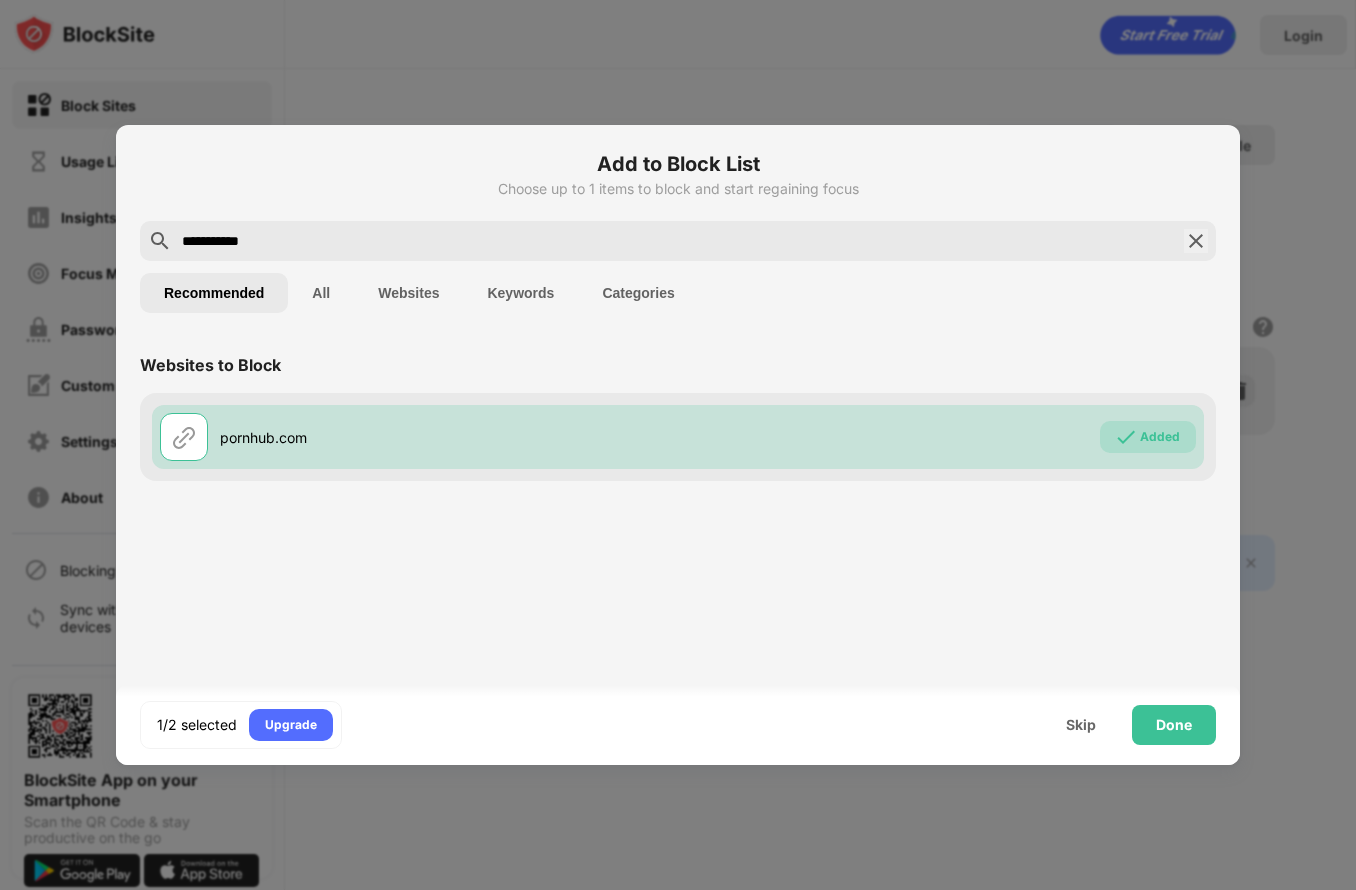 click on "**********" at bounding box center (678, 241) 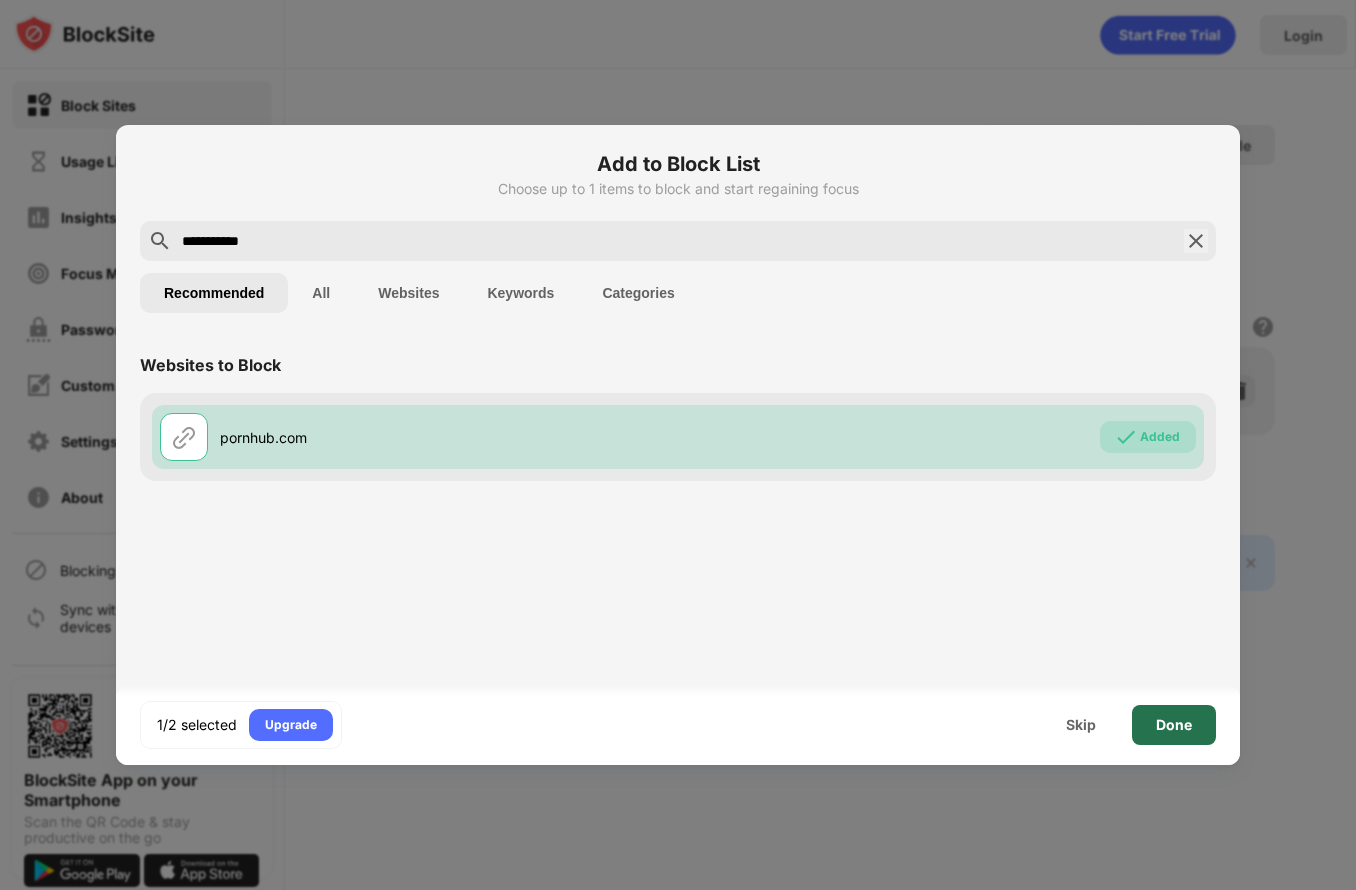 click on "Done" at bounding box center [1174, 725] 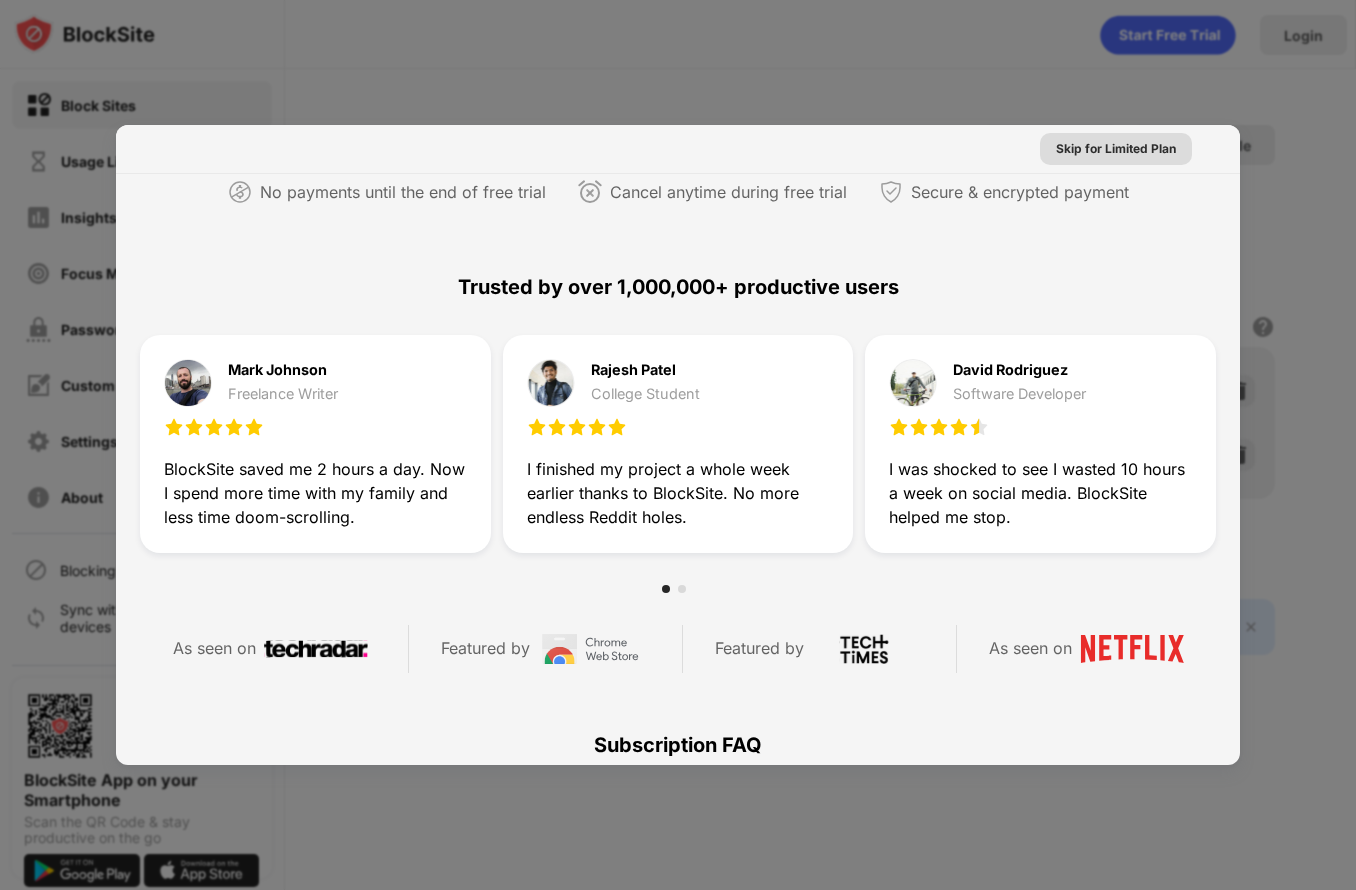click on "Skip for Limited Plan" at bounding box center [1116, 149] 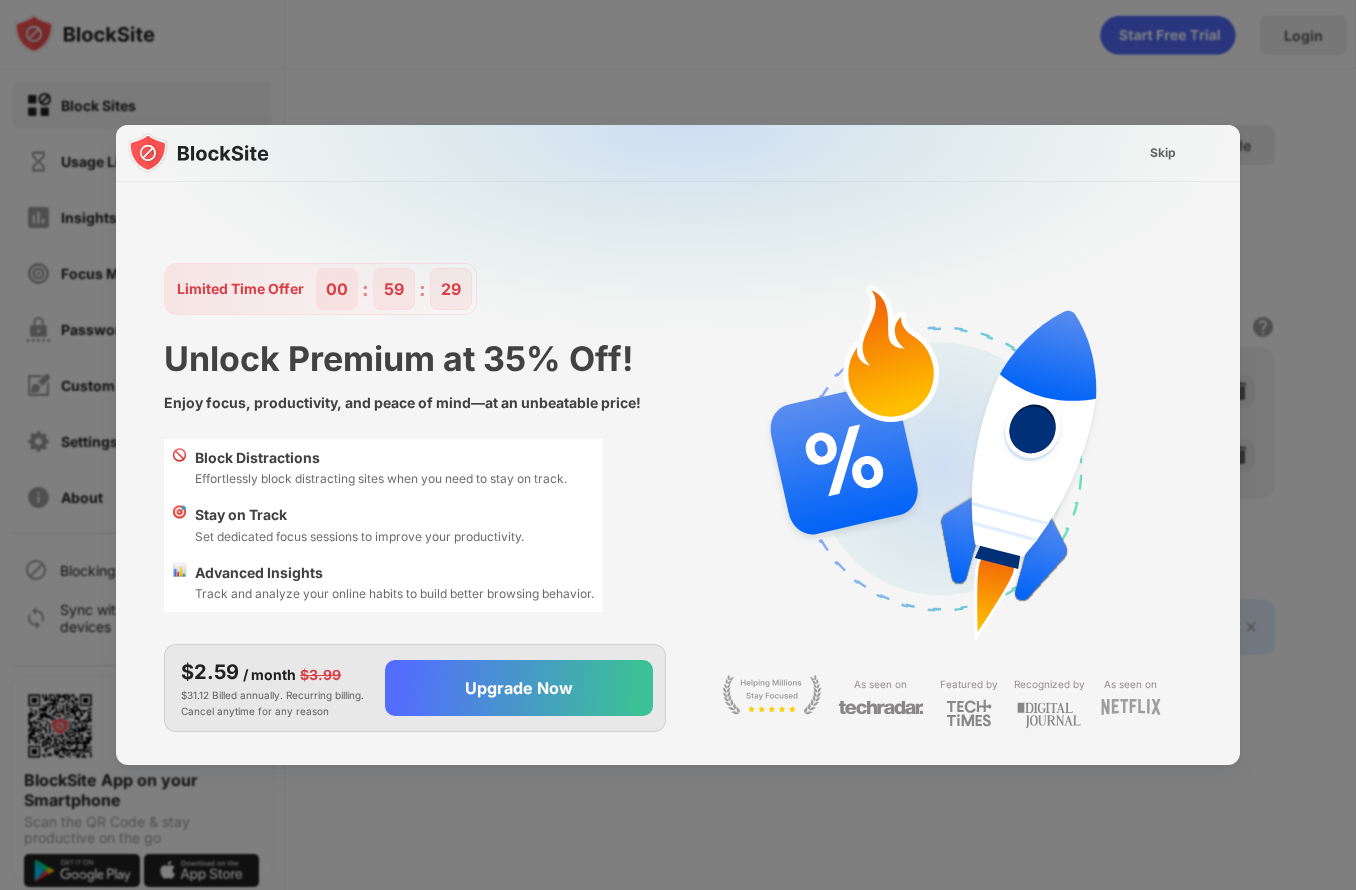 scroll, scrollTop: 0, scrollLeft: 0, axis: both 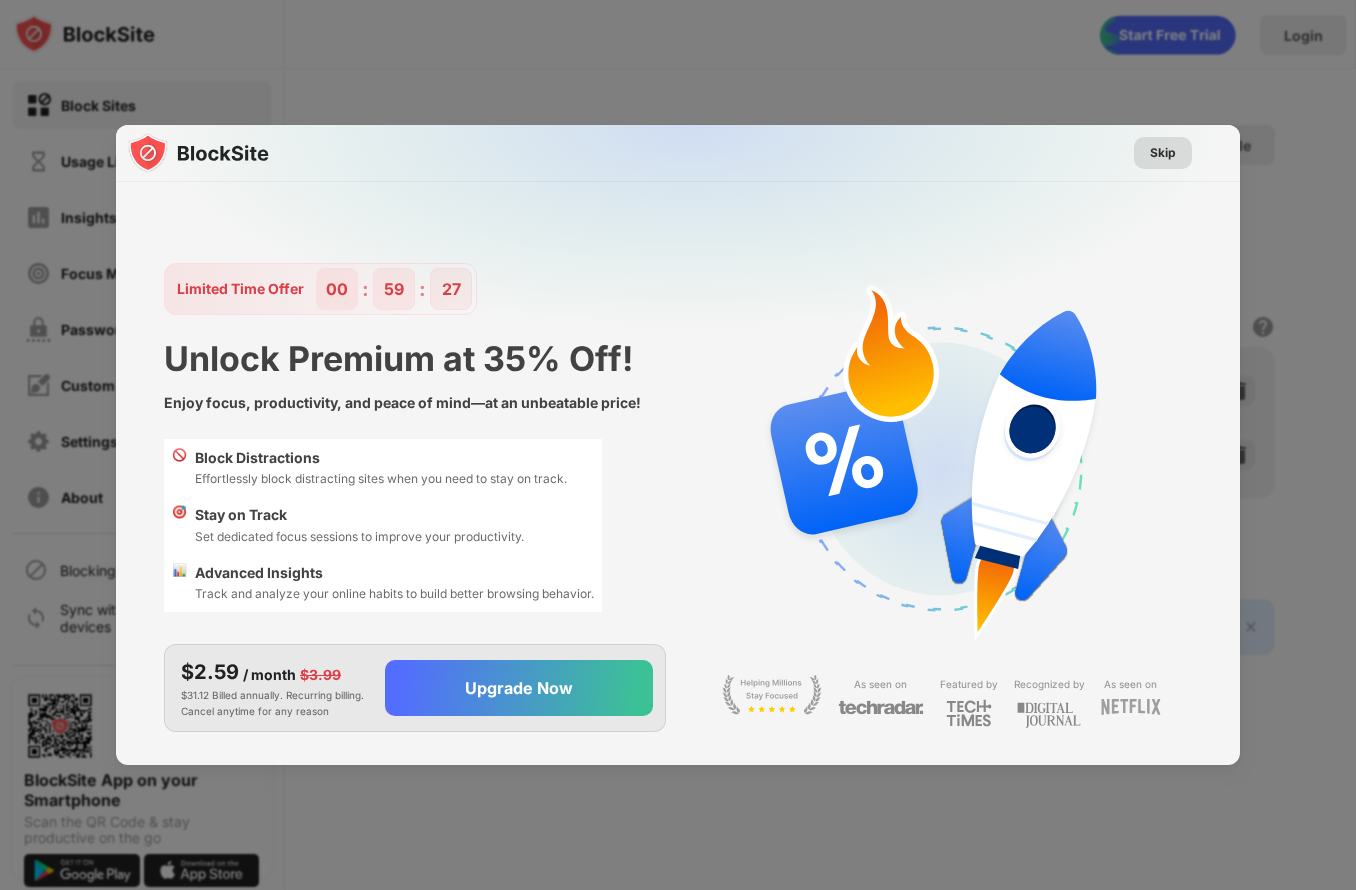 click on "Skip" at bounding box center [1163, 153] 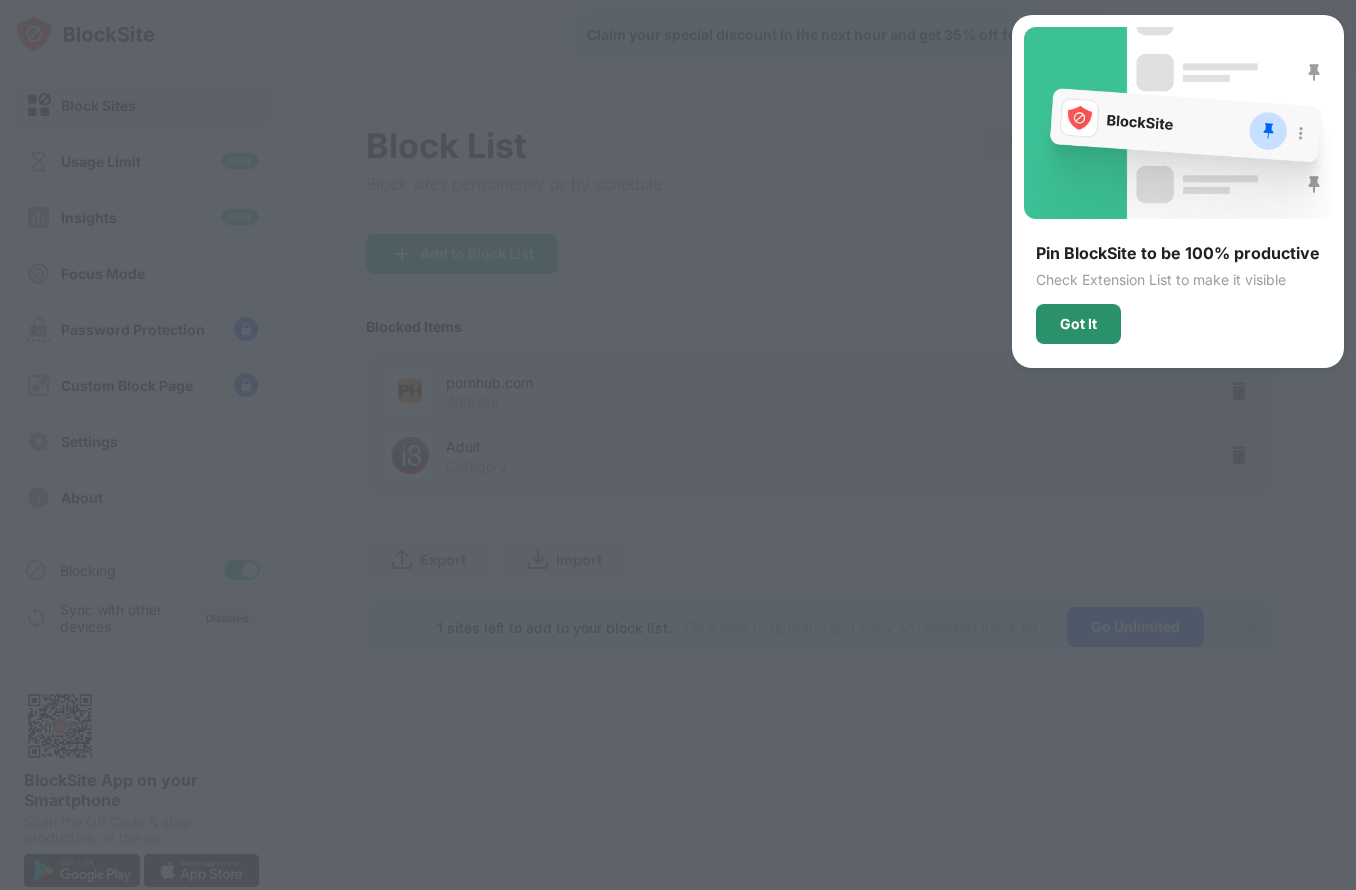 click on "Got It" at bounding box center (1078, 324) 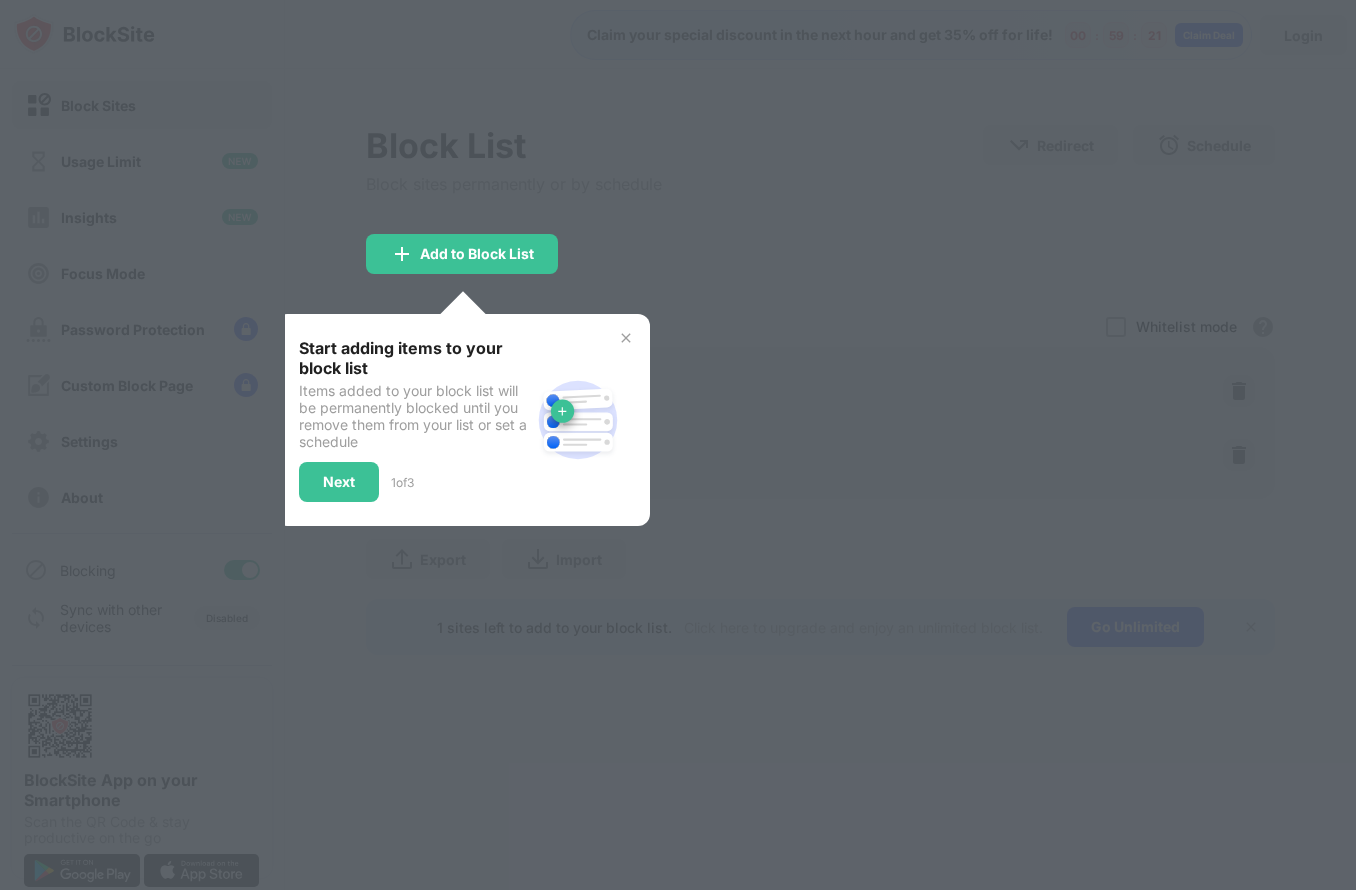 click at bounding box center (626, 338) 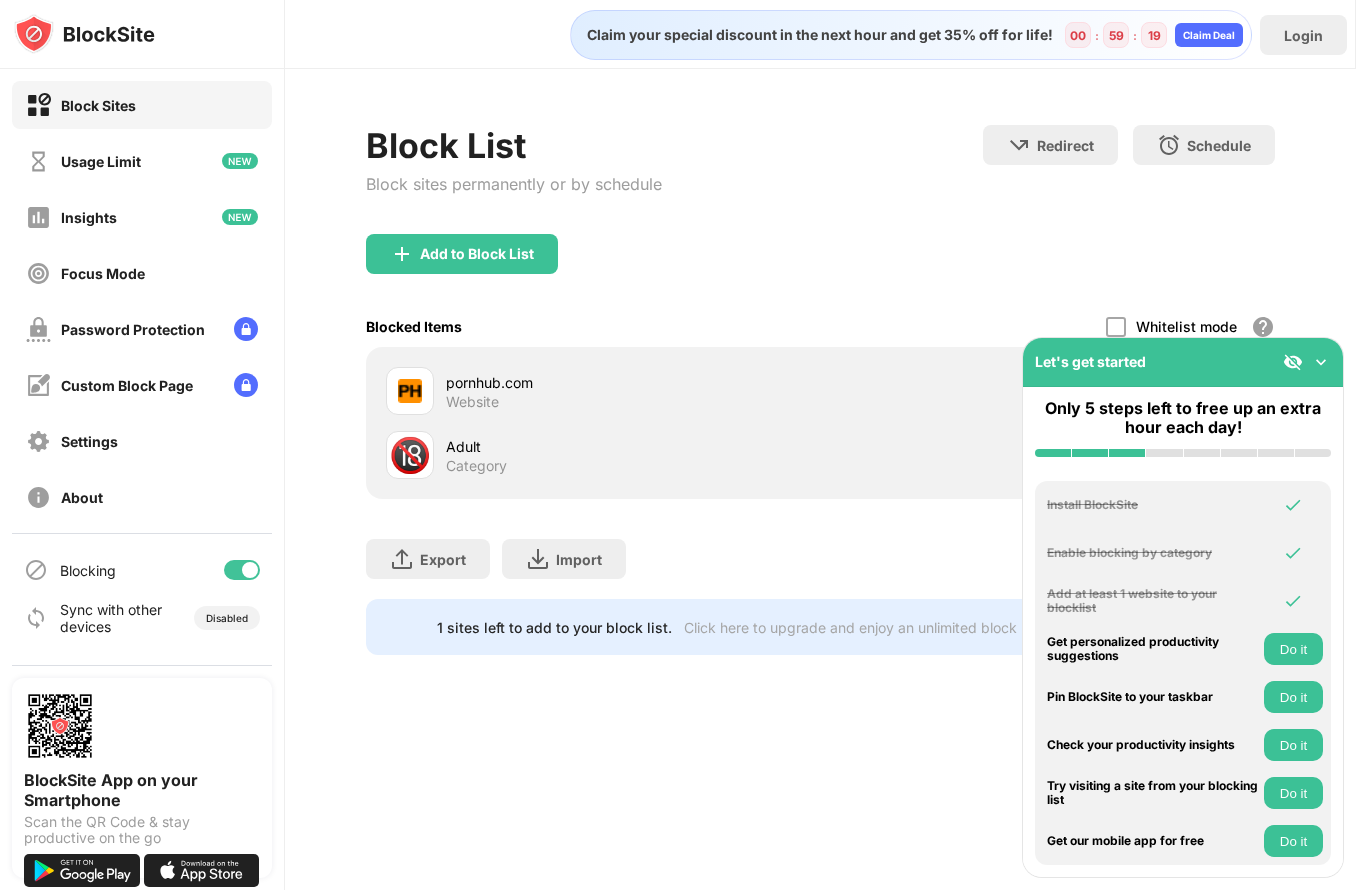 click at bounding box center [1321, 362] 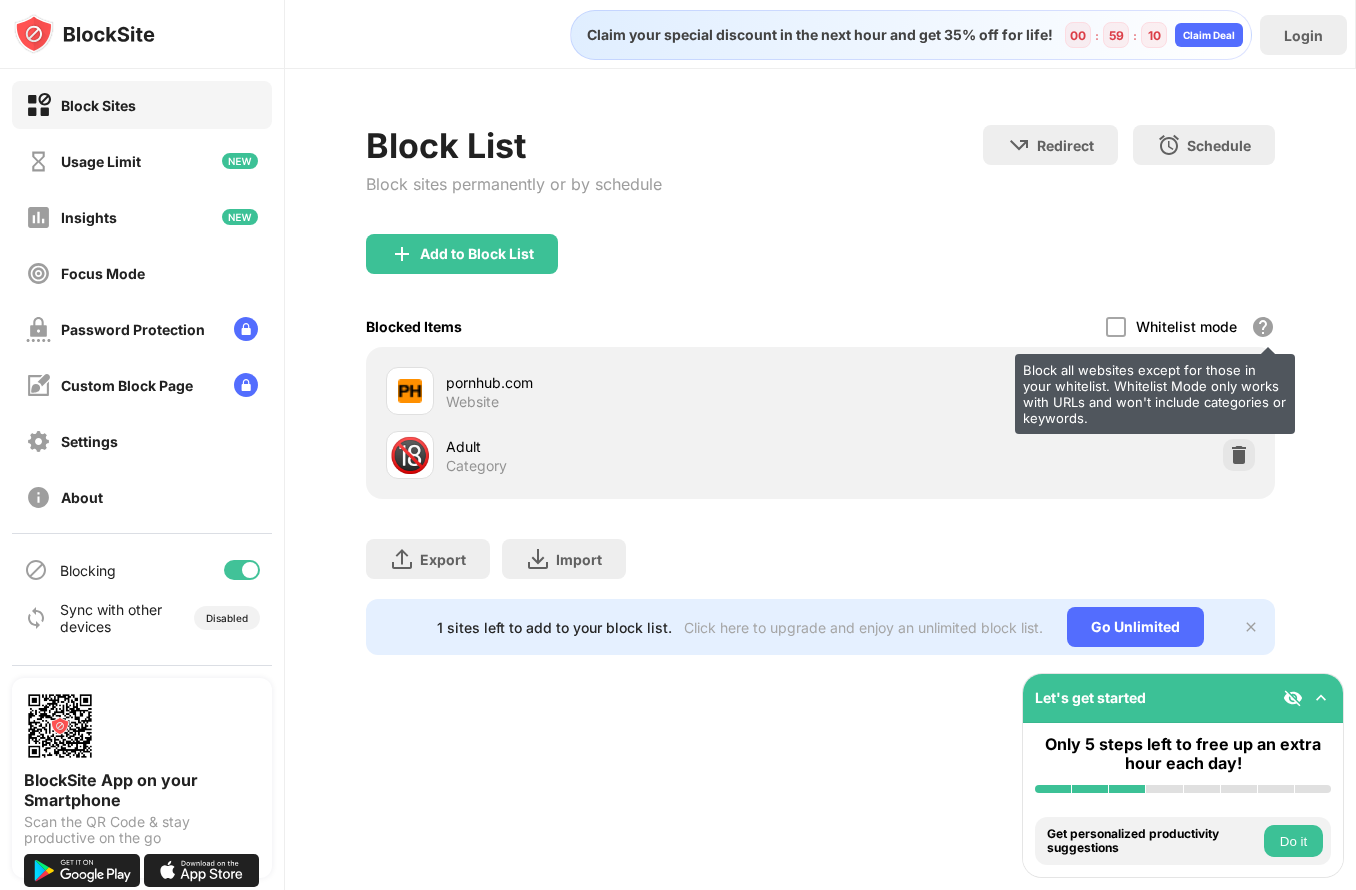 click on "Block all websites except for those in your whitelist. Whitelist Mode only works with URLs and won't include categories or keywords." at bounding box center [1263, 327] 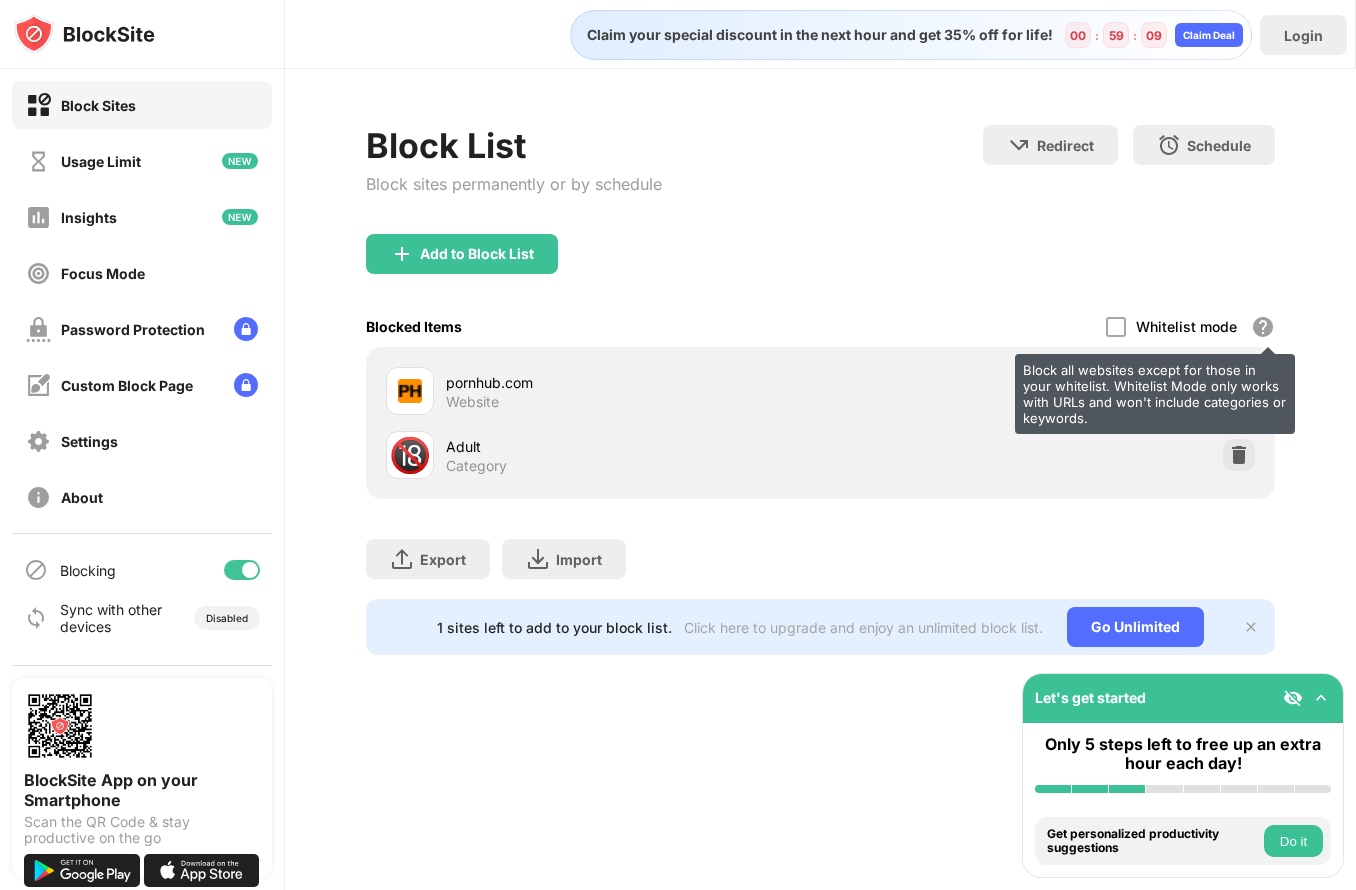 click on "Block all websites except for those in your whitelist. Whitelist Mode only works with URLs and won't include categories or keywords." at bounding box center (1263, 327) 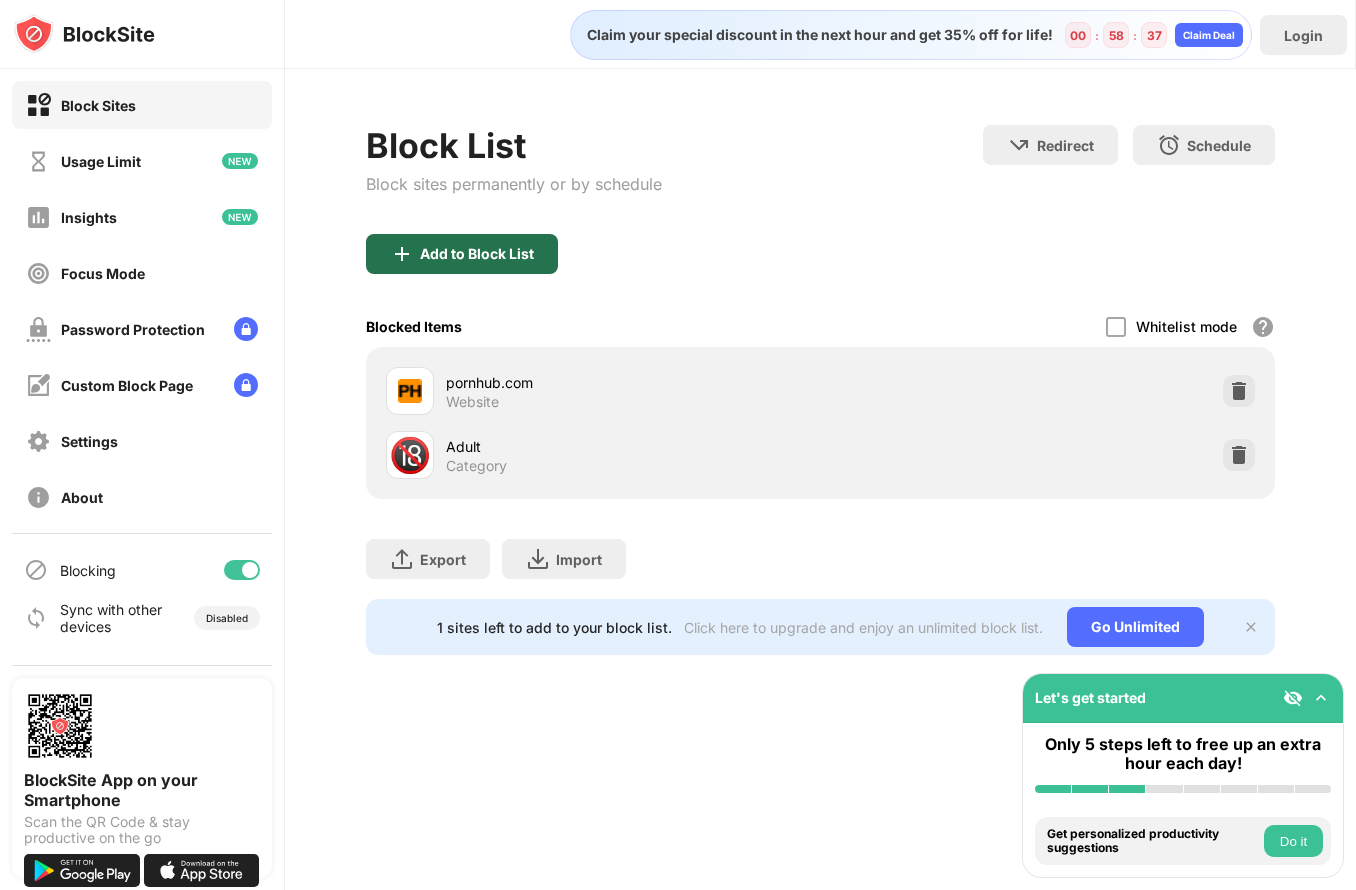 click on "Add to Block List" at bounding box center [477, 254] 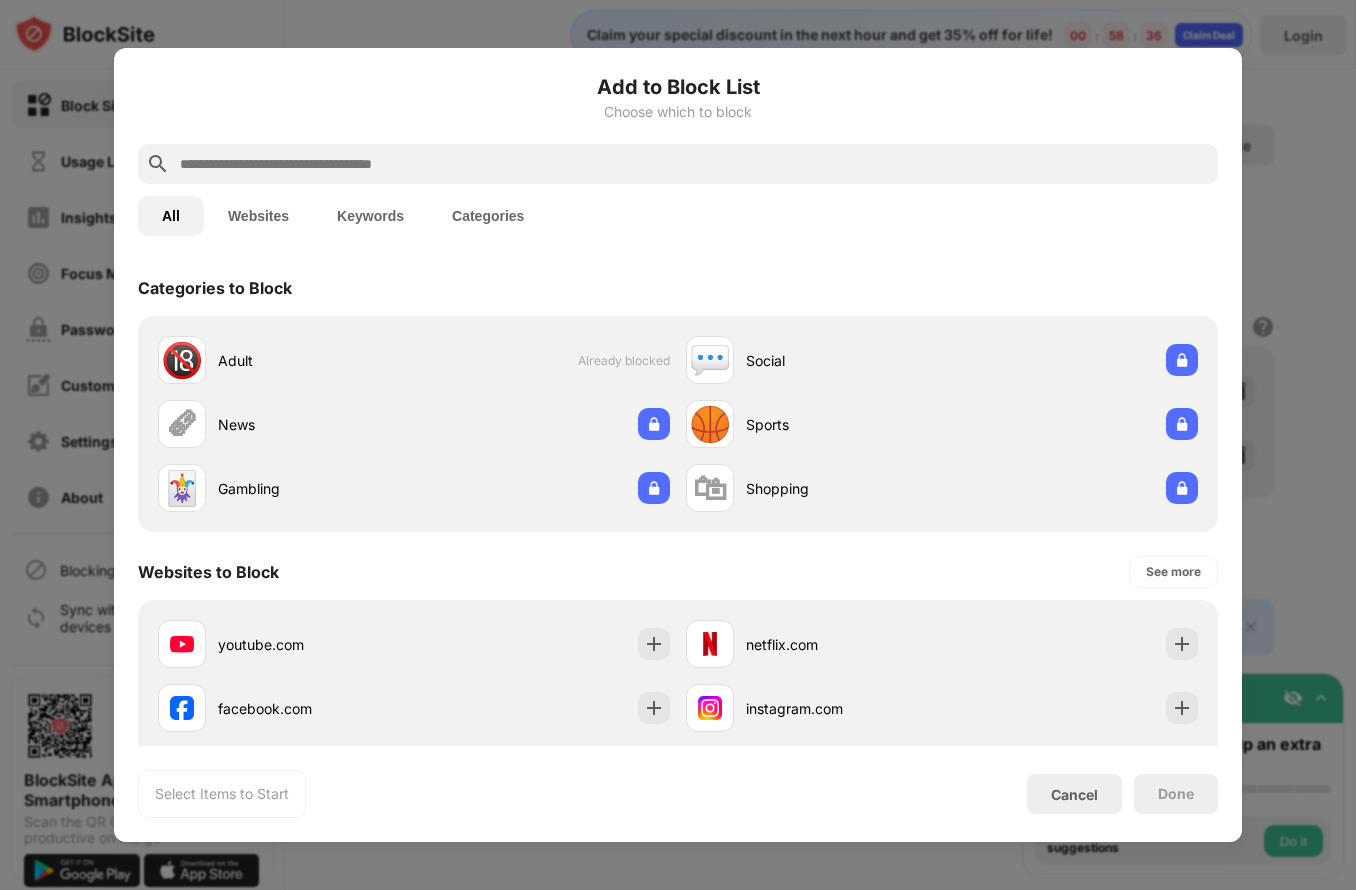 click at bounding box center [694, 164] 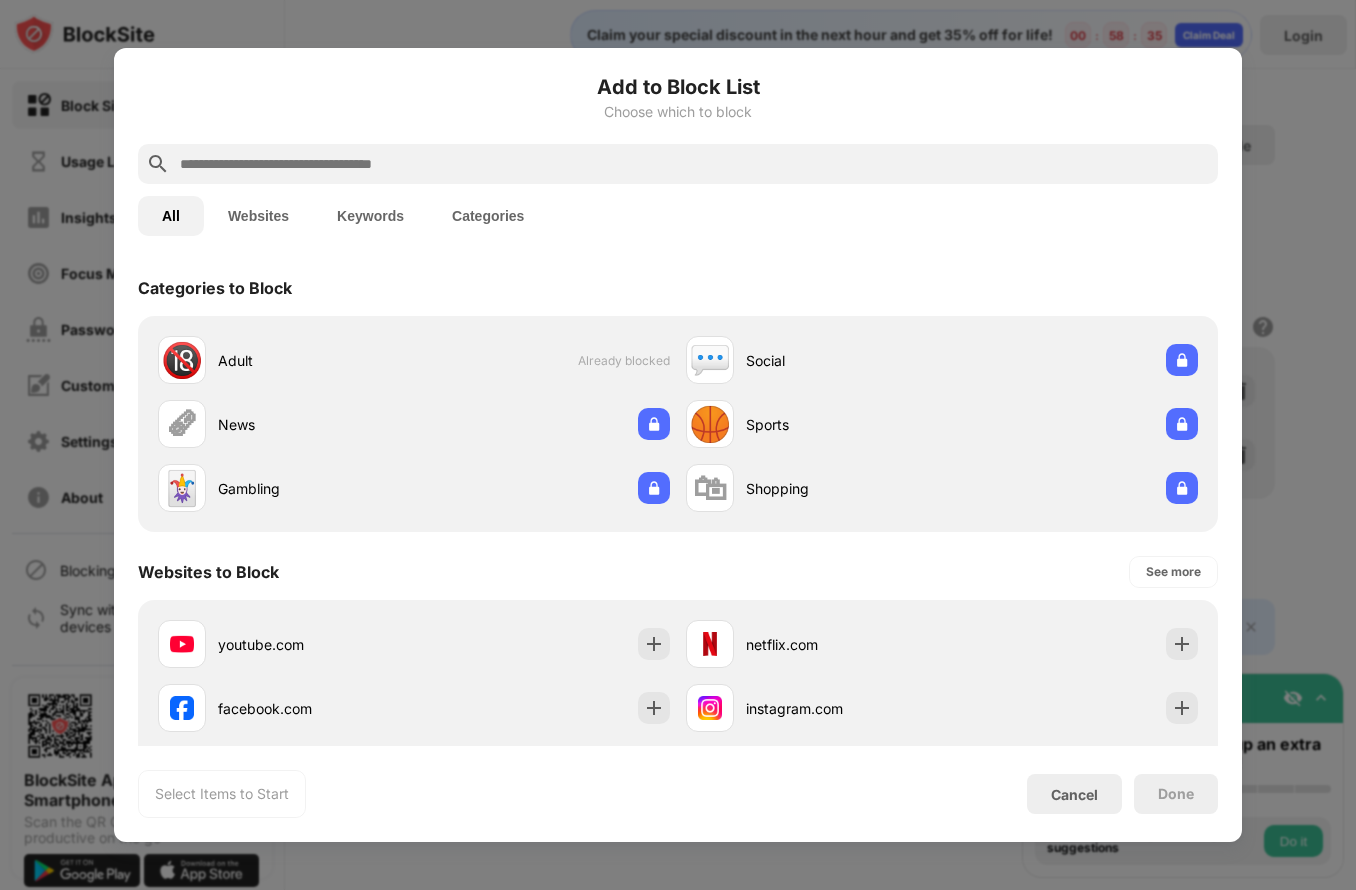 paste on "**********" 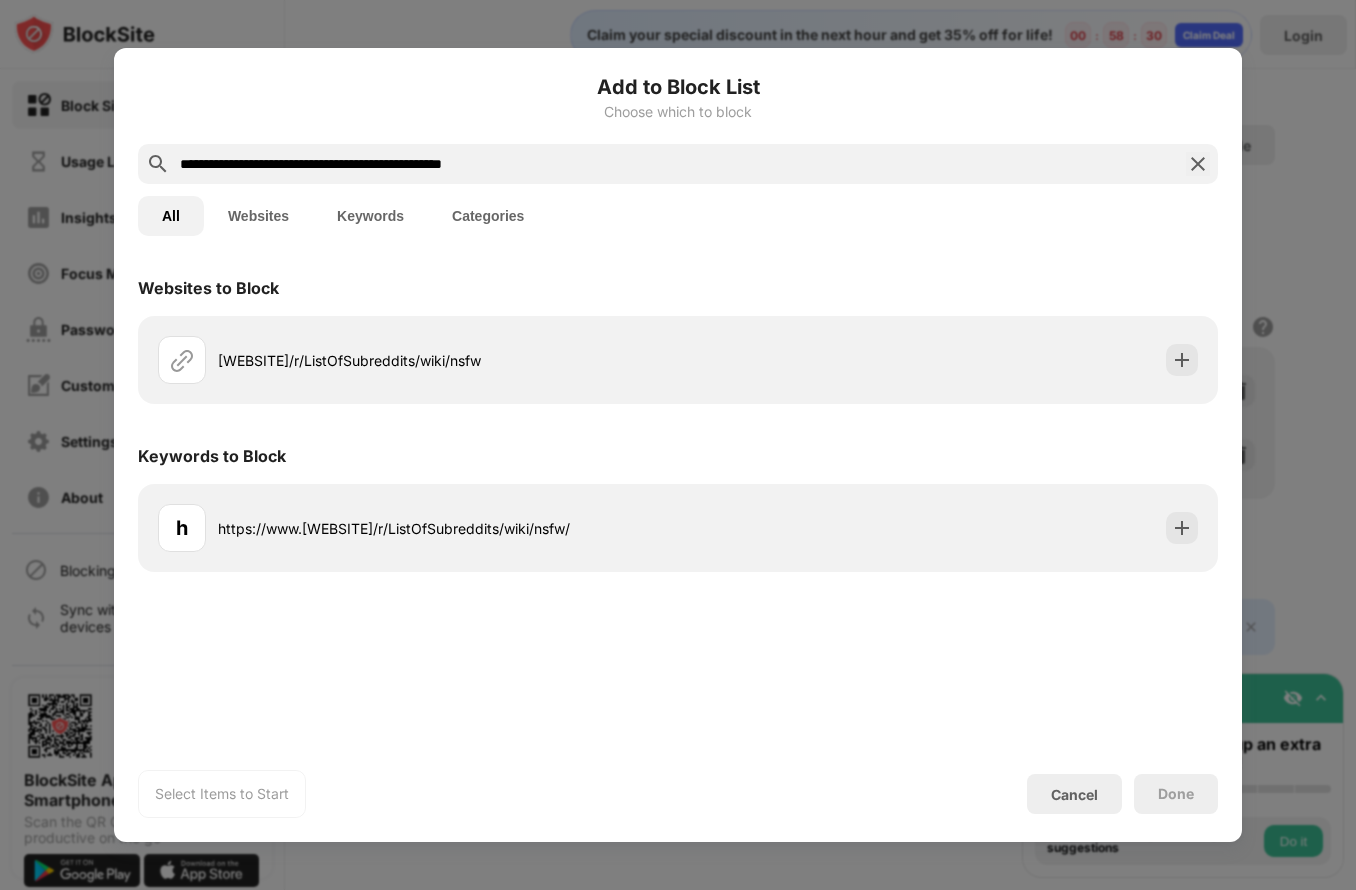 click on "**********" at bounding box center (678, 164) 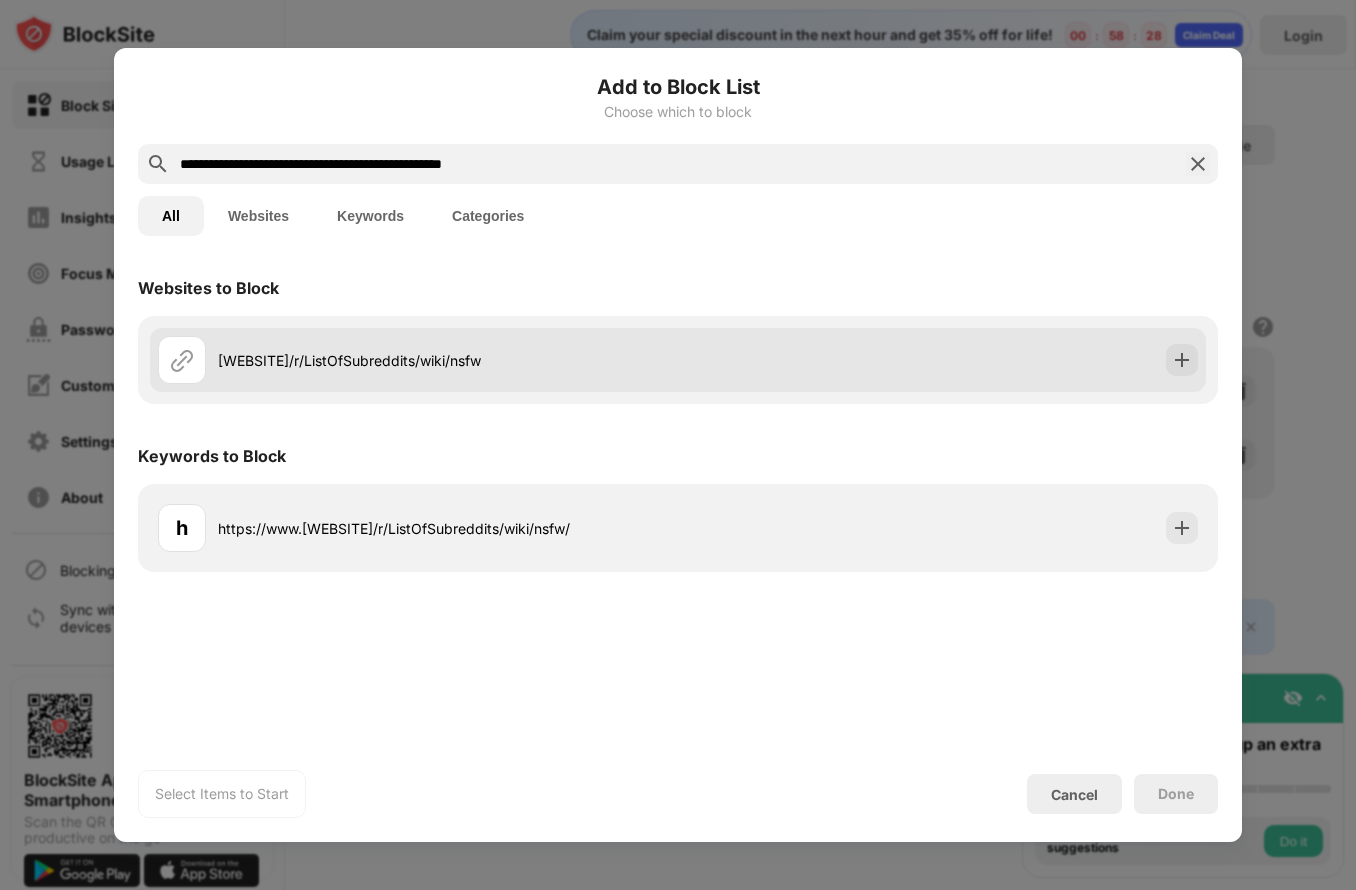 type on "**********" 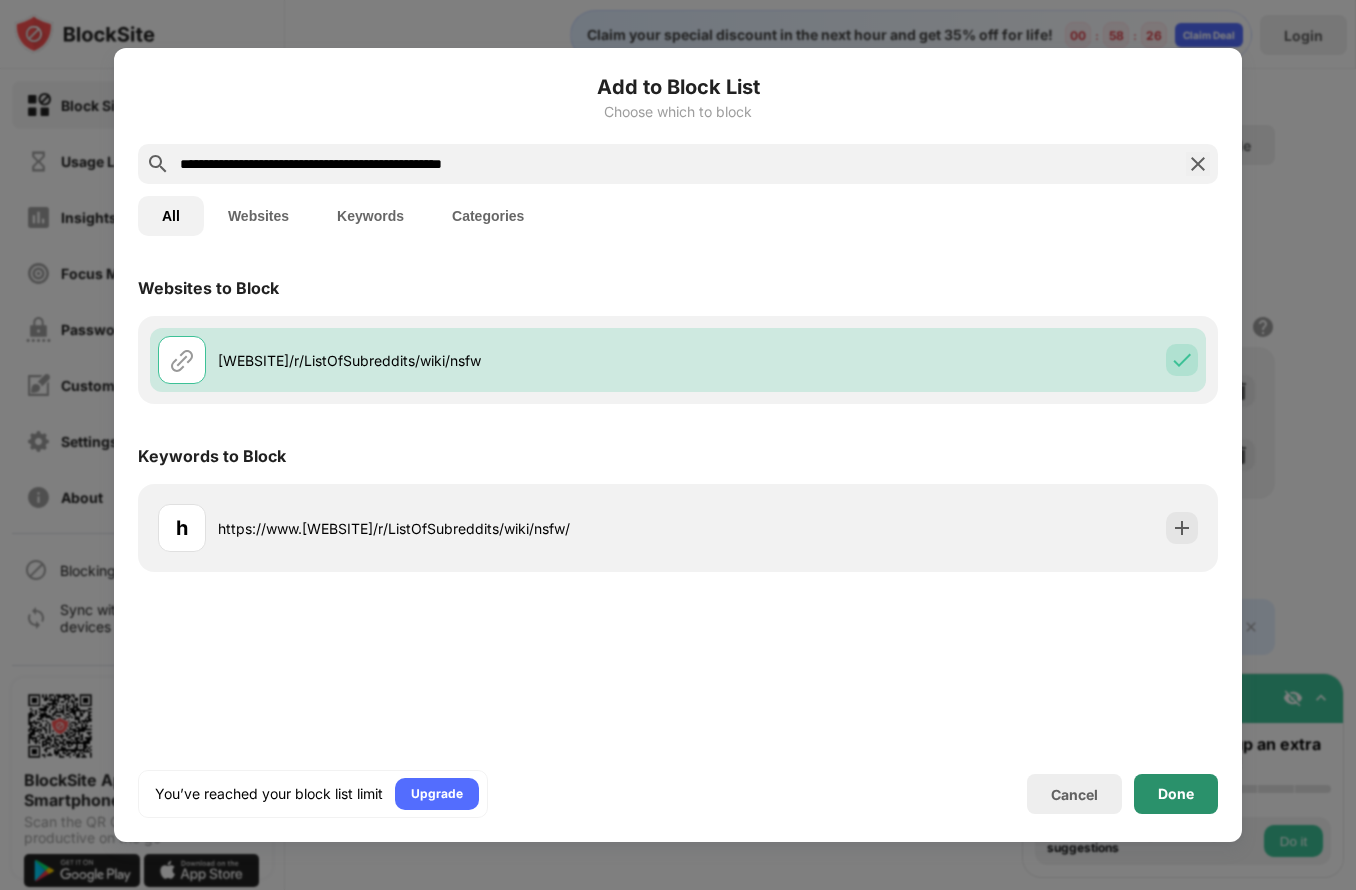click on "Done" at bounding box center [1176, 794] 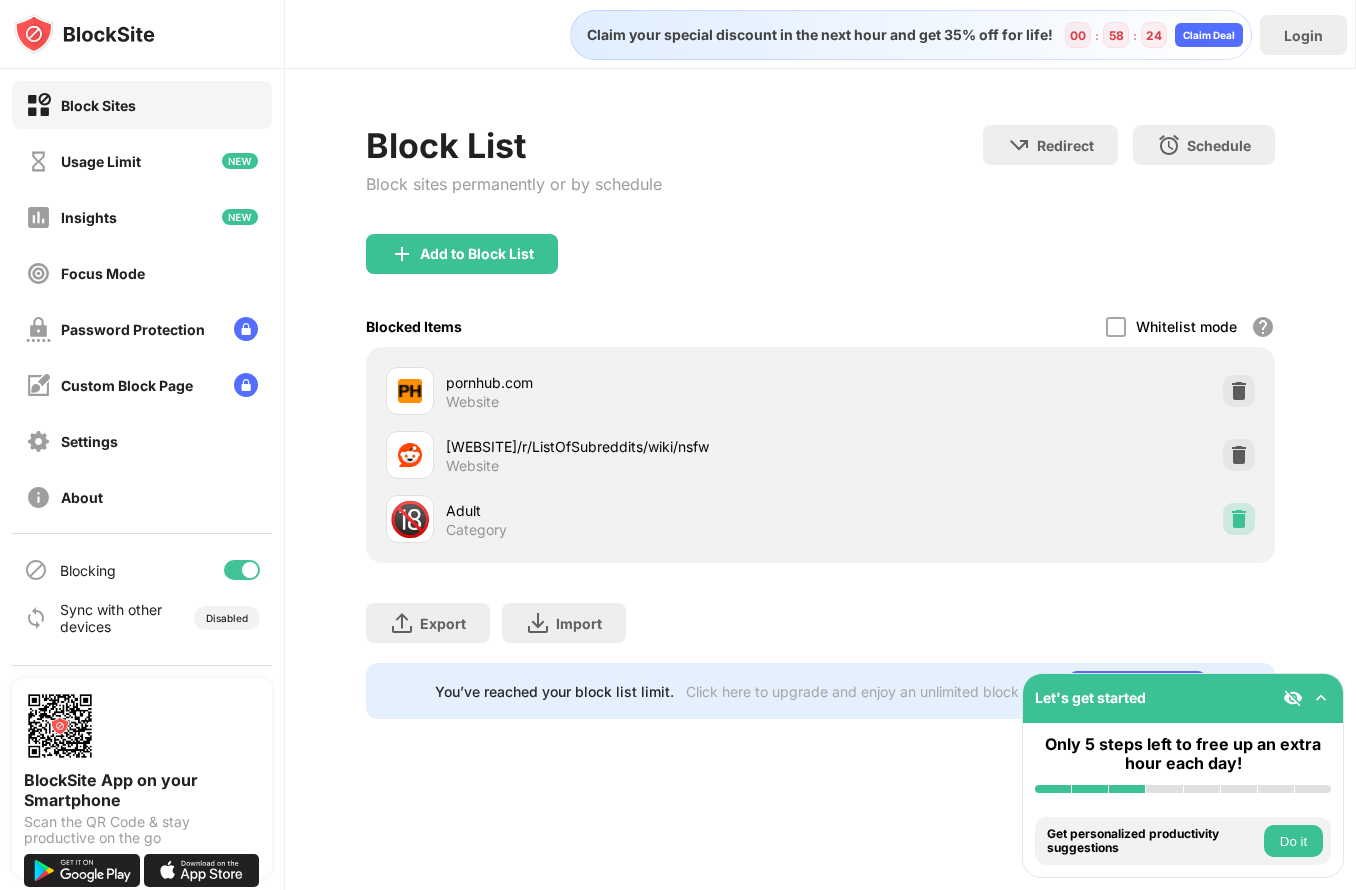 click at bounding box center (1239, 519) 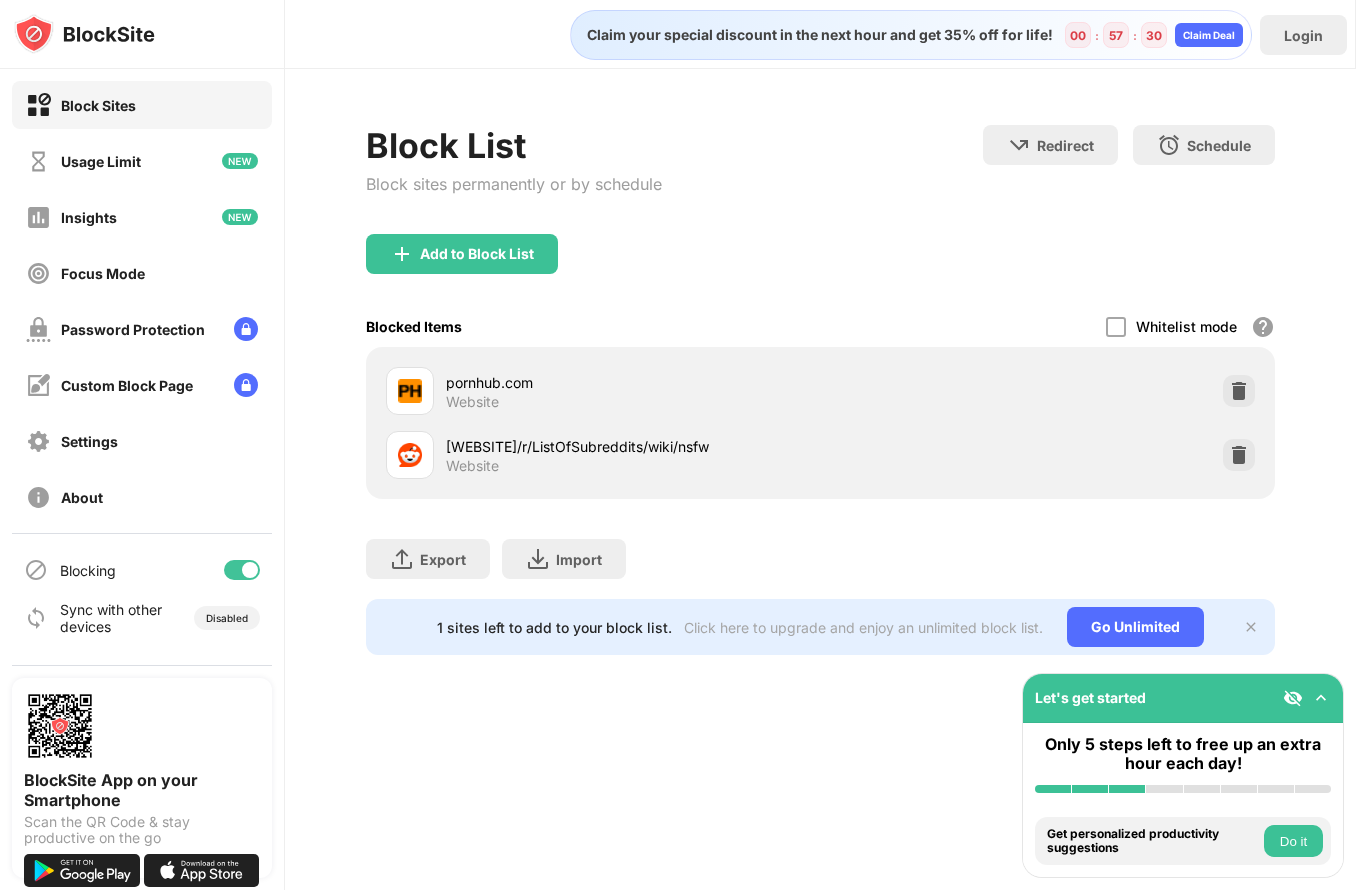 click at bounding box center [1321, 698] 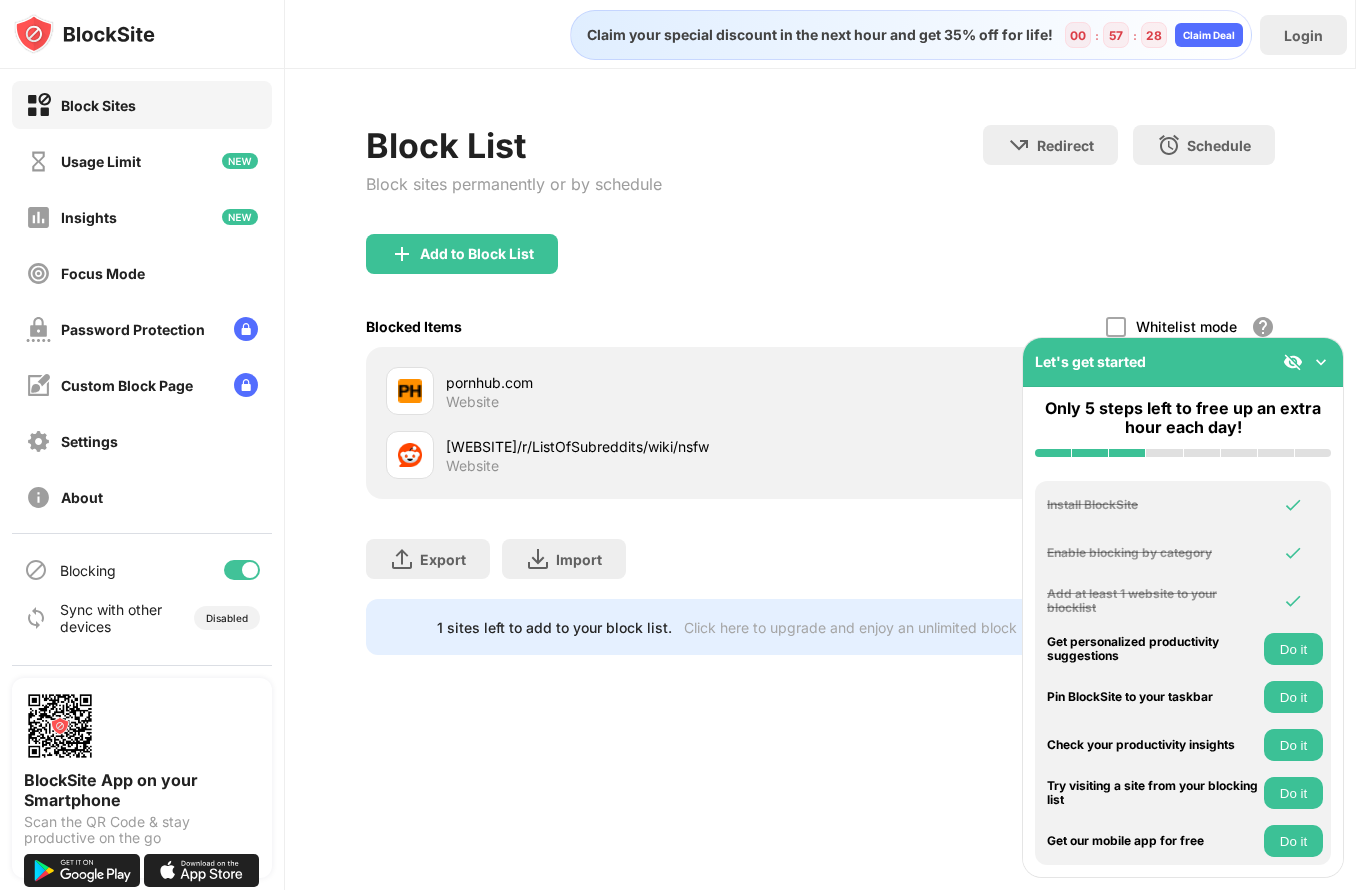click at bounding box center (1321, 362) 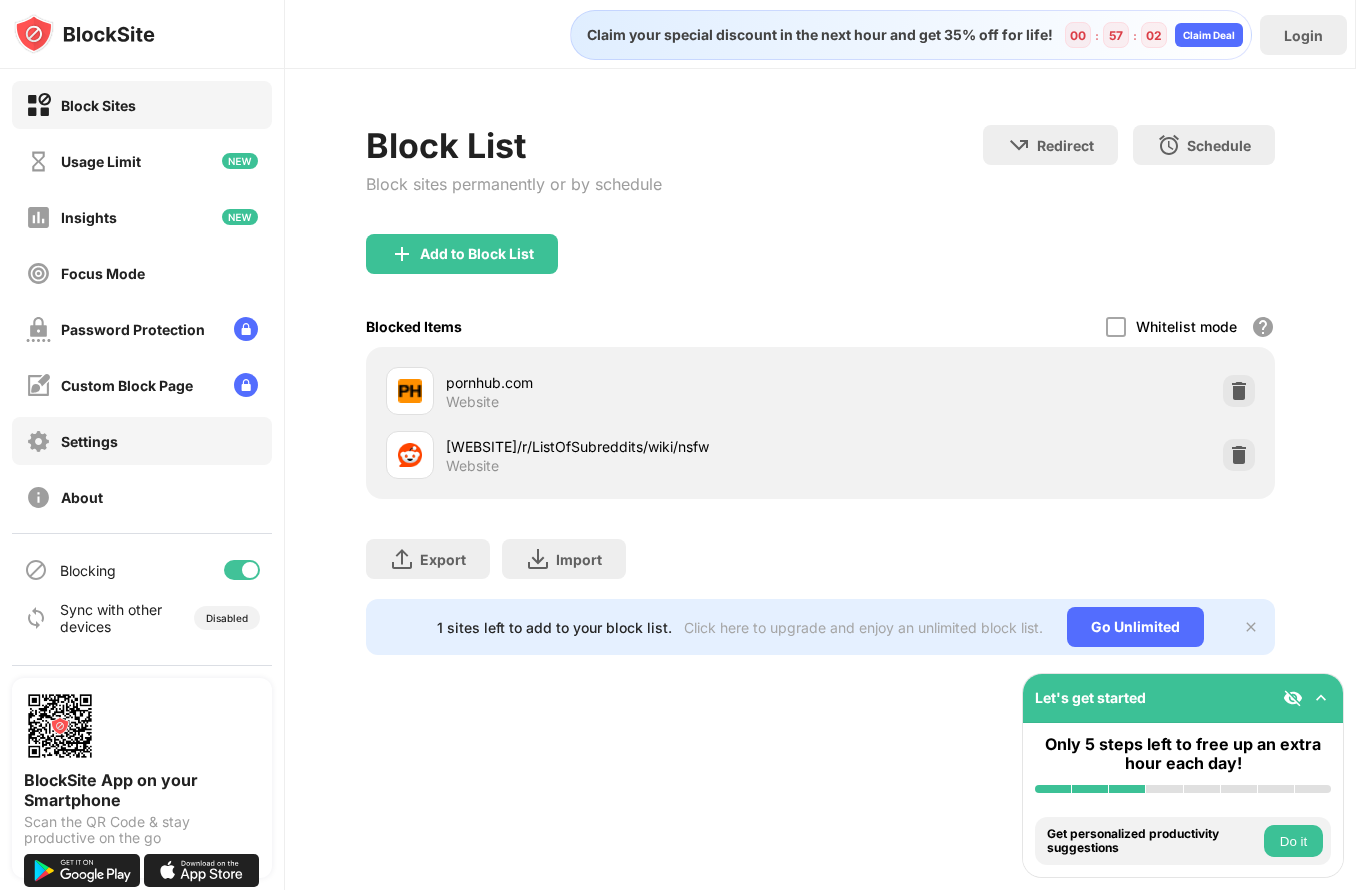 click on "Settings" at bounding box center [142, 441] 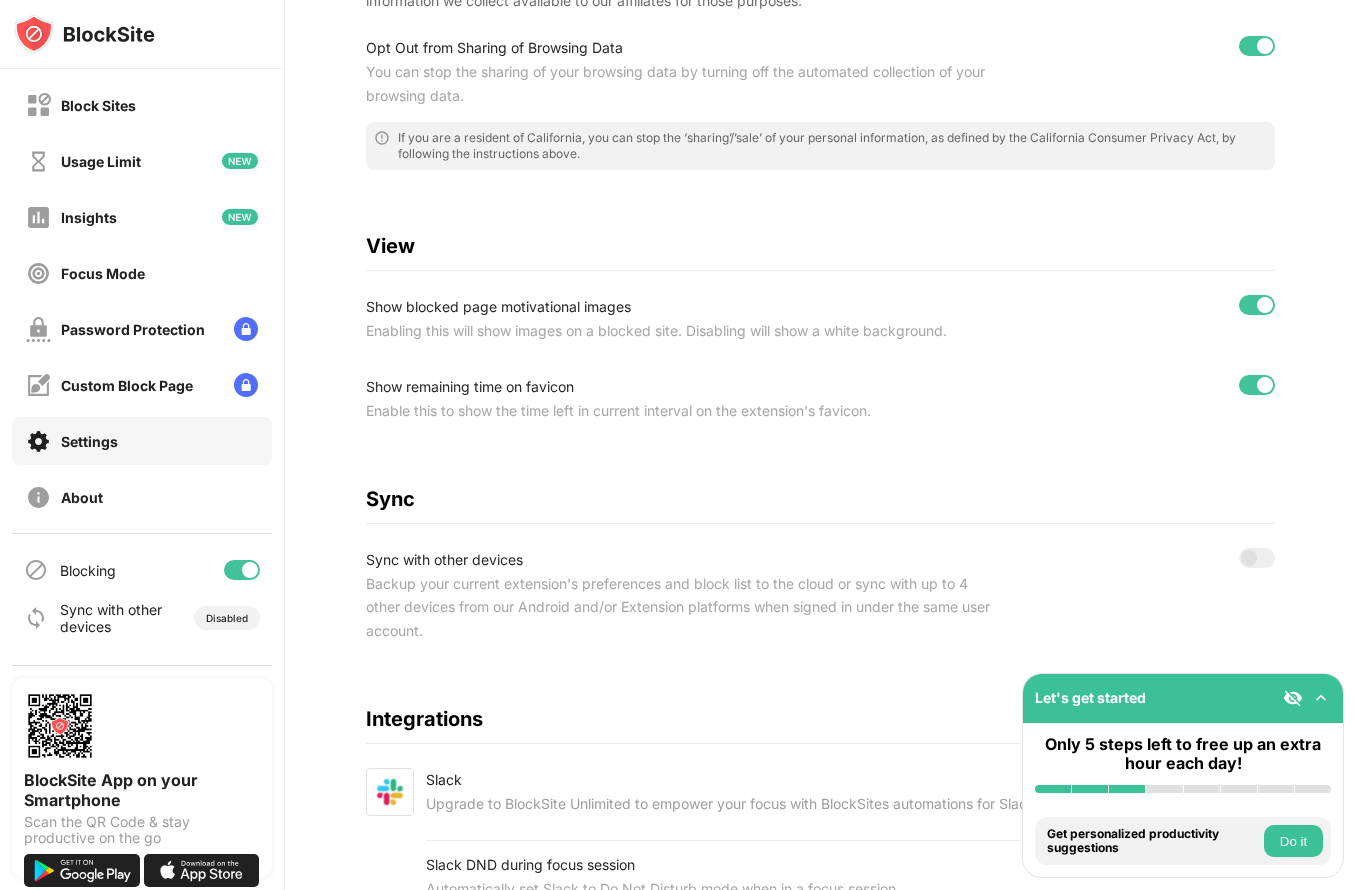 scroll, scrollTop: 635, scrollLeft: 0, axis: vertical 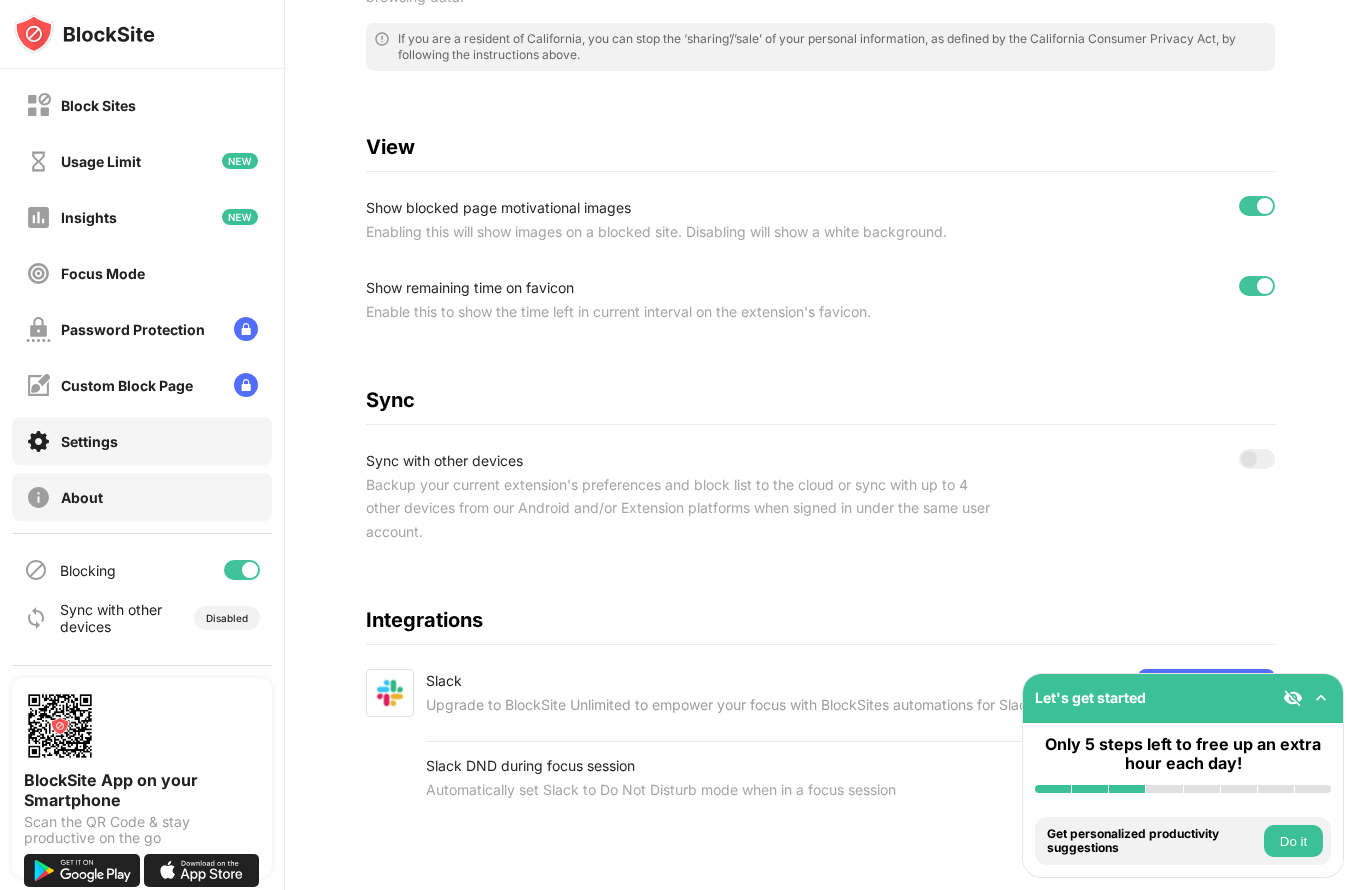 click on "About" at bounding box center (82, 497) 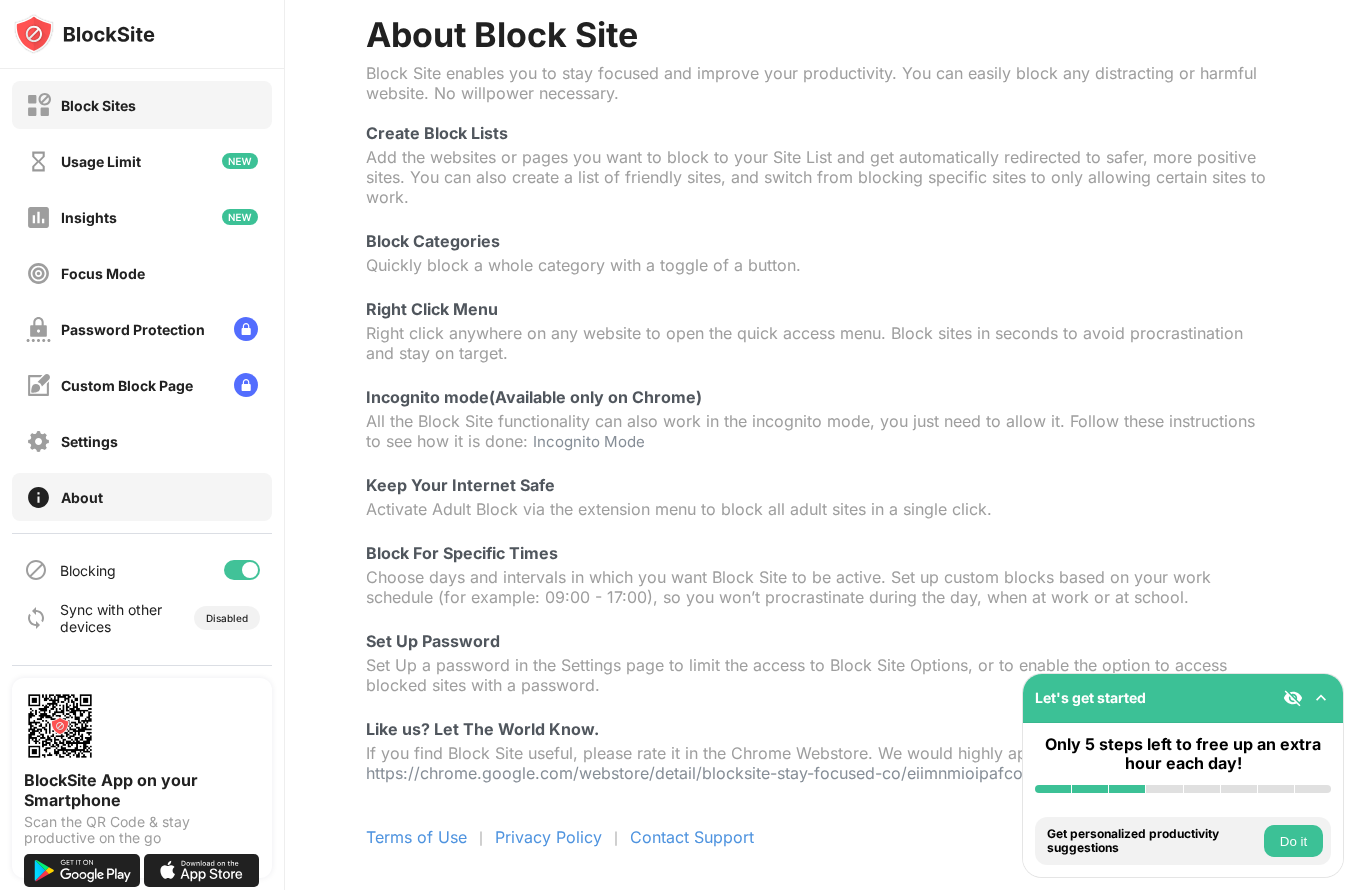 click on "Block Sites" at bounding box center (98, 105) 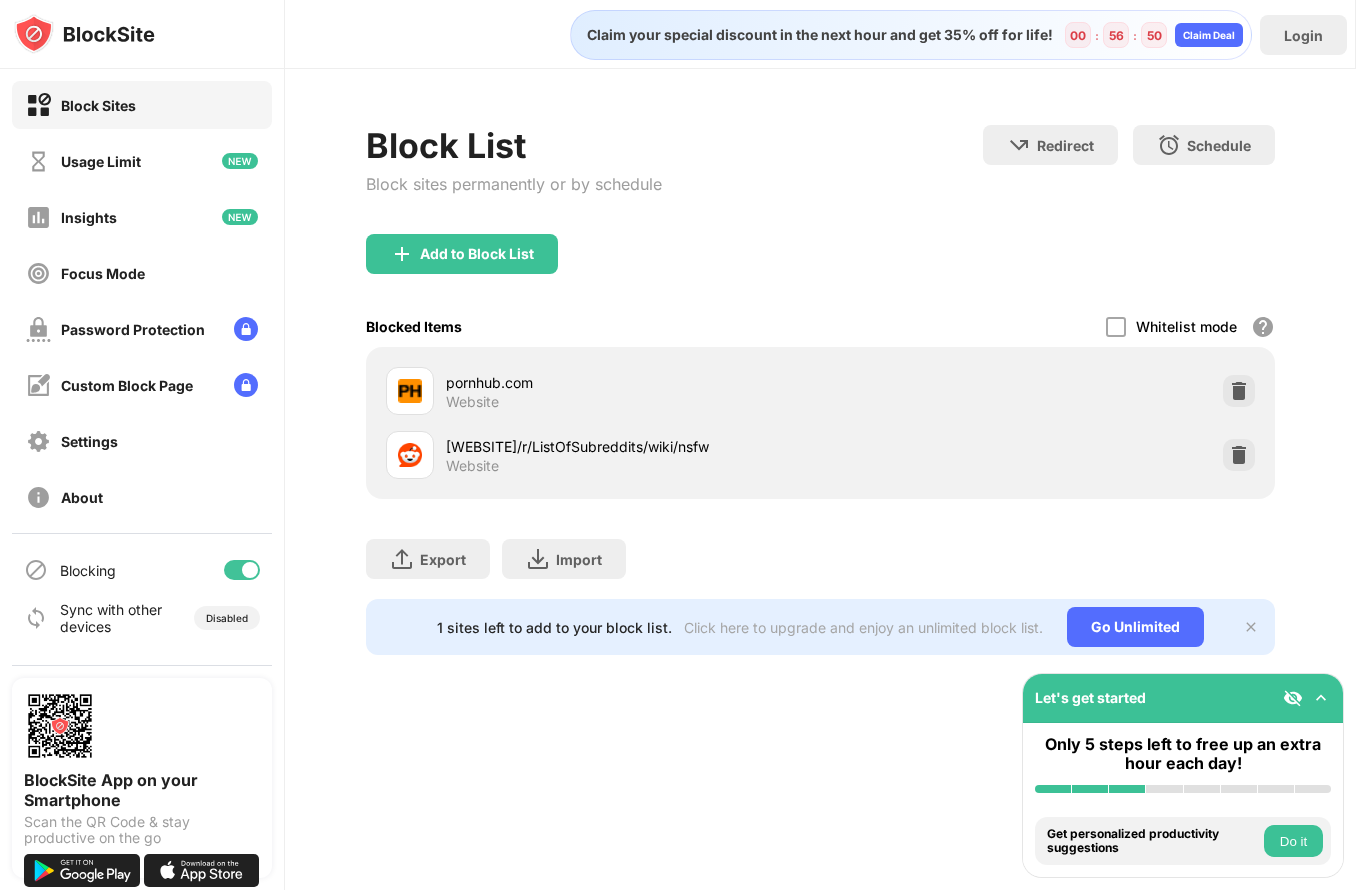 scroll, scrollTop: 0, scrollLeft: 0, axis: both 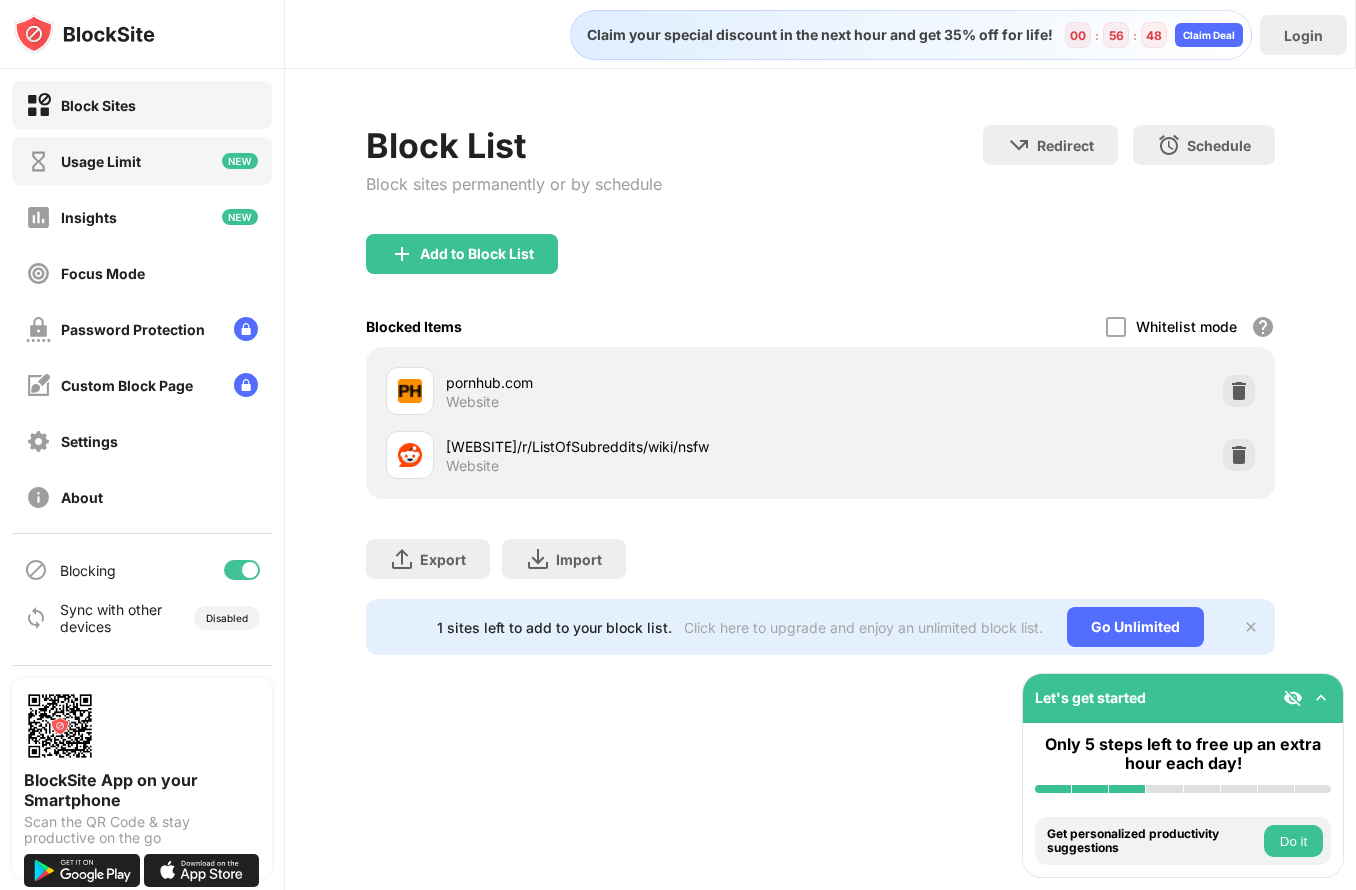 click on "Usage Limit" at bounding box center (101, 161) 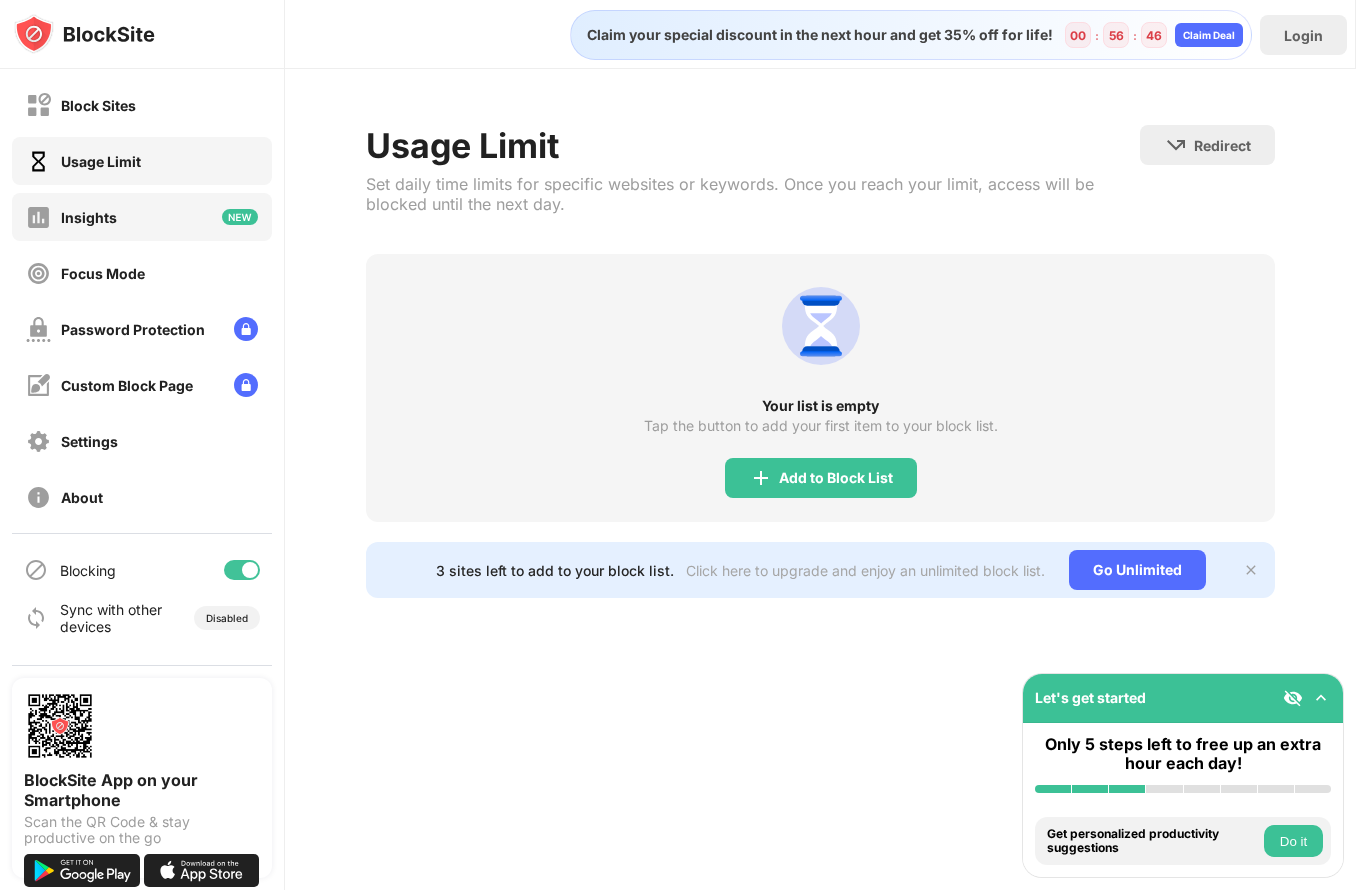 click on "Insights" at bounding box center [142, 217] 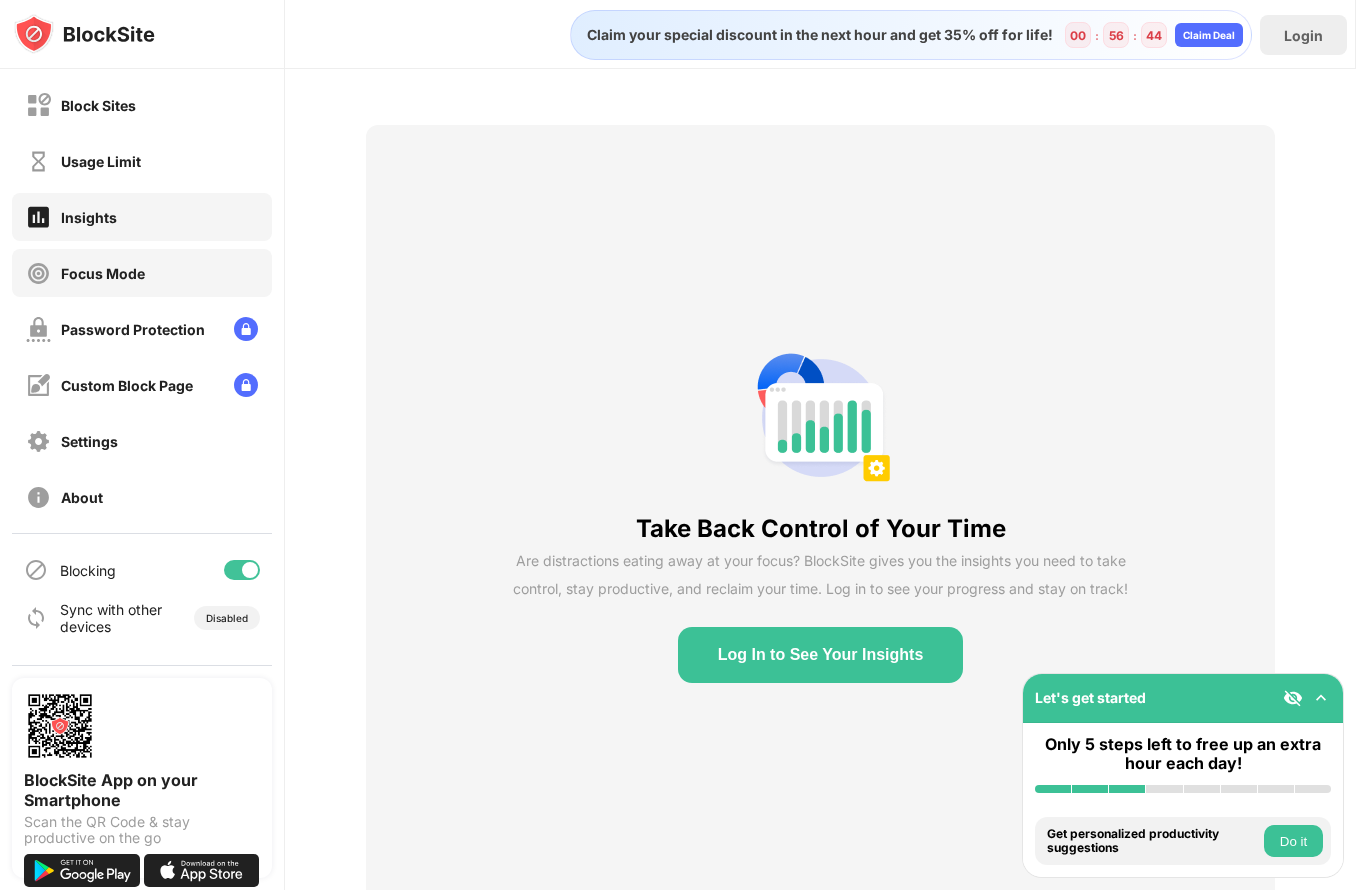 click on "Focus Mode" at bounding box center [85, 273] 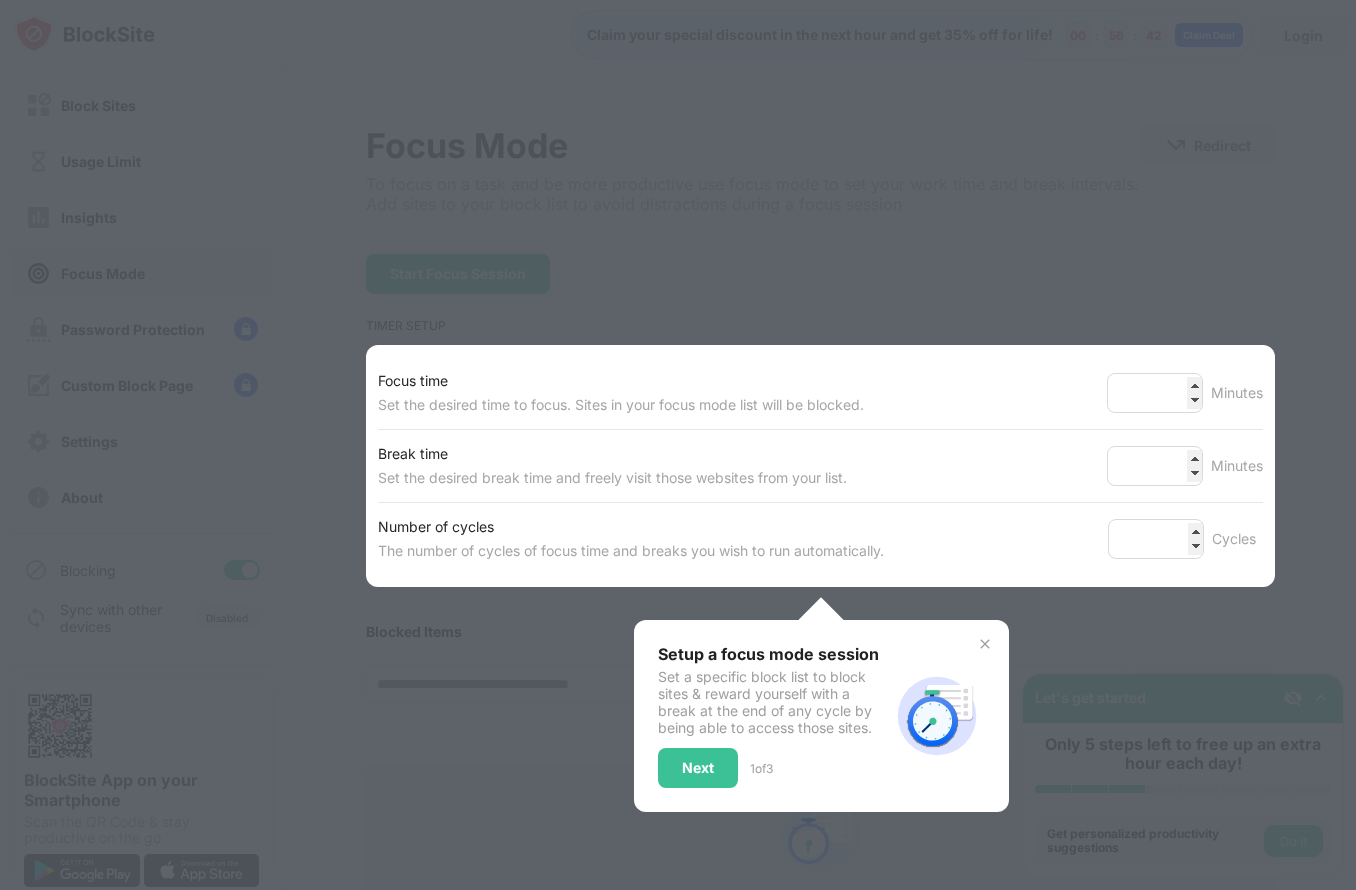 click at bounding box center (678, 445) 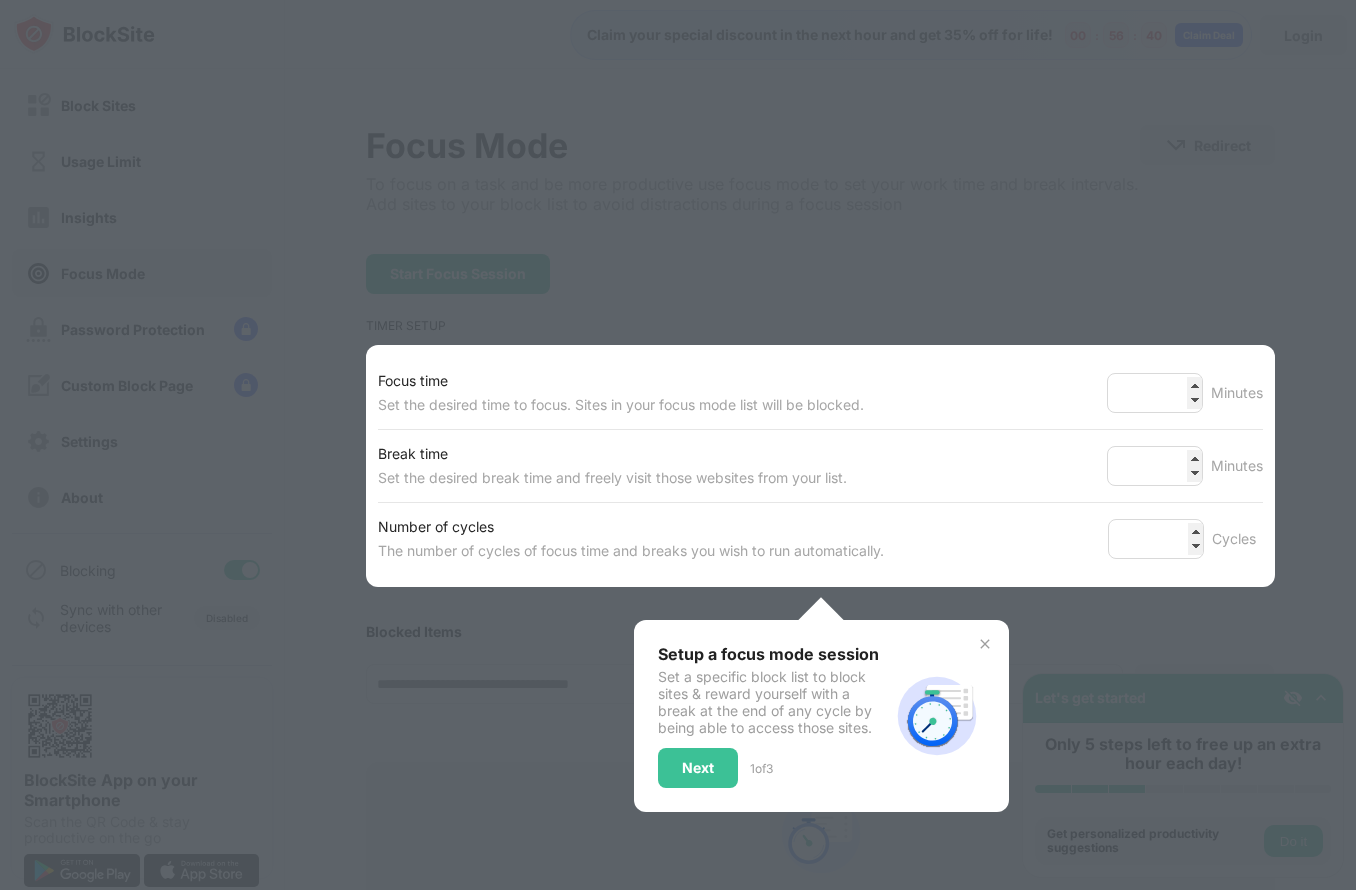 click at bounding box center [985, 644] 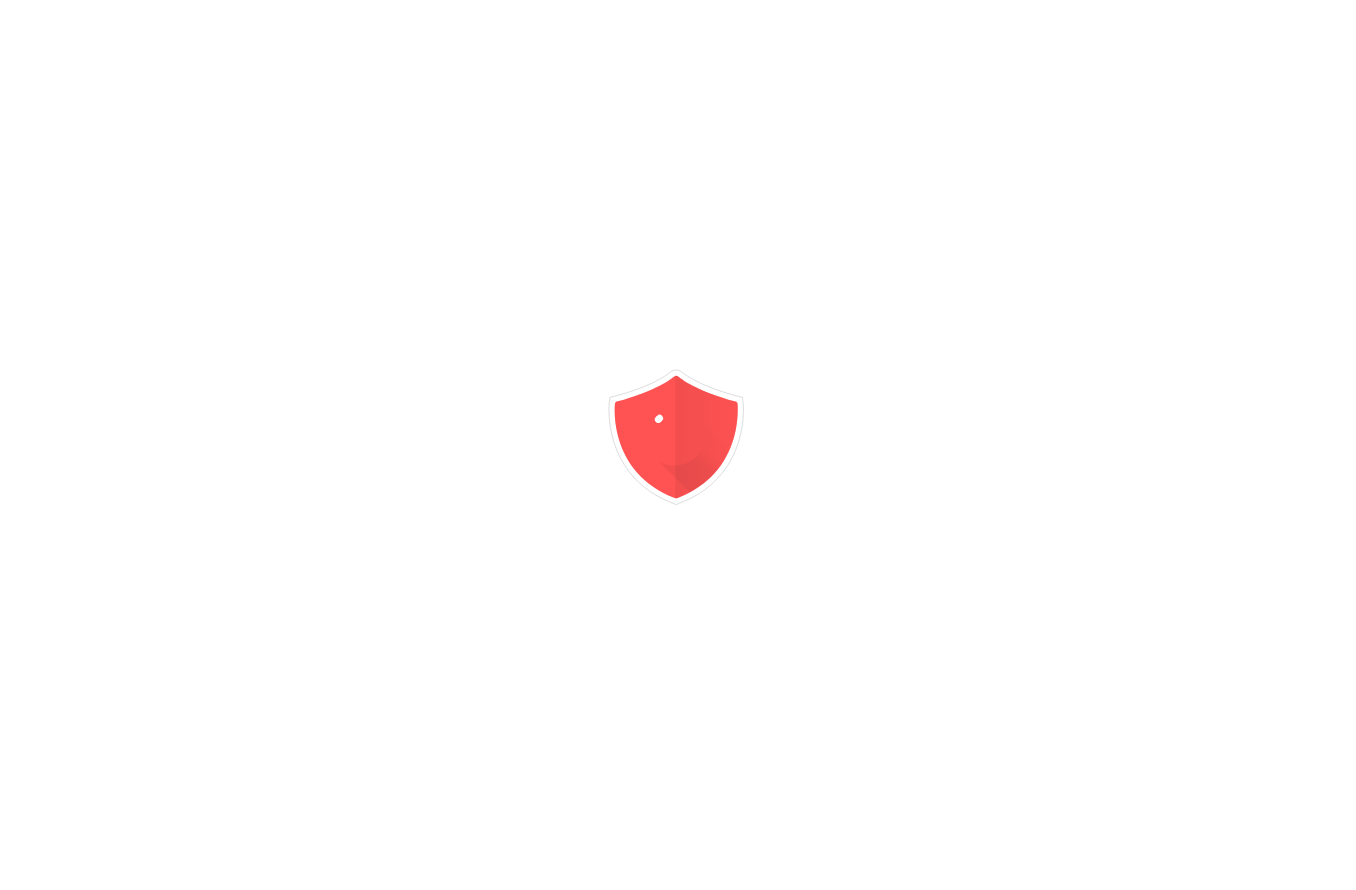 scroll, scrollTop: 0, scrollLeft: 0, axis: both 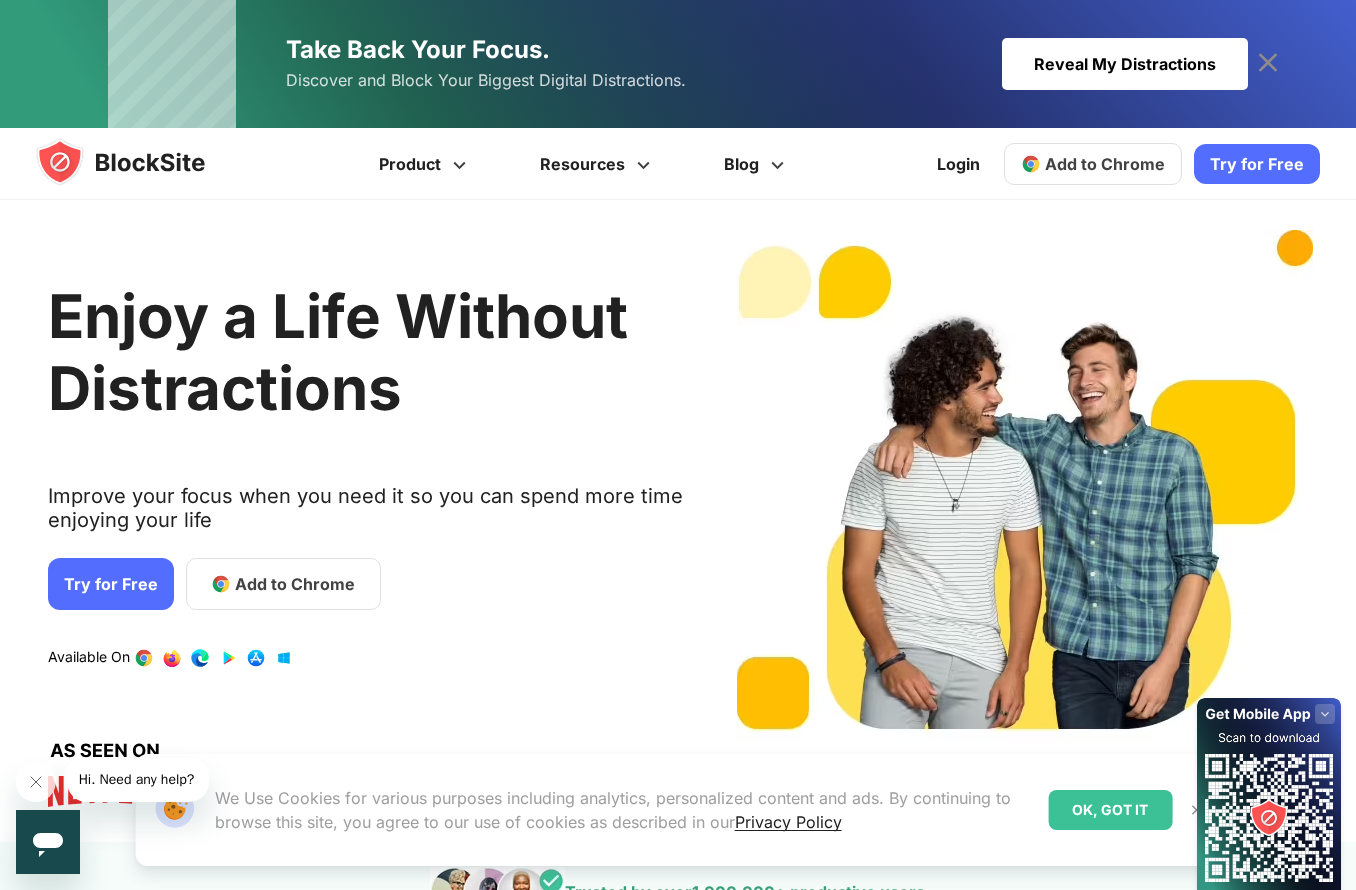 click on "Add to Chrome" at bounding box center [1105, 164] 